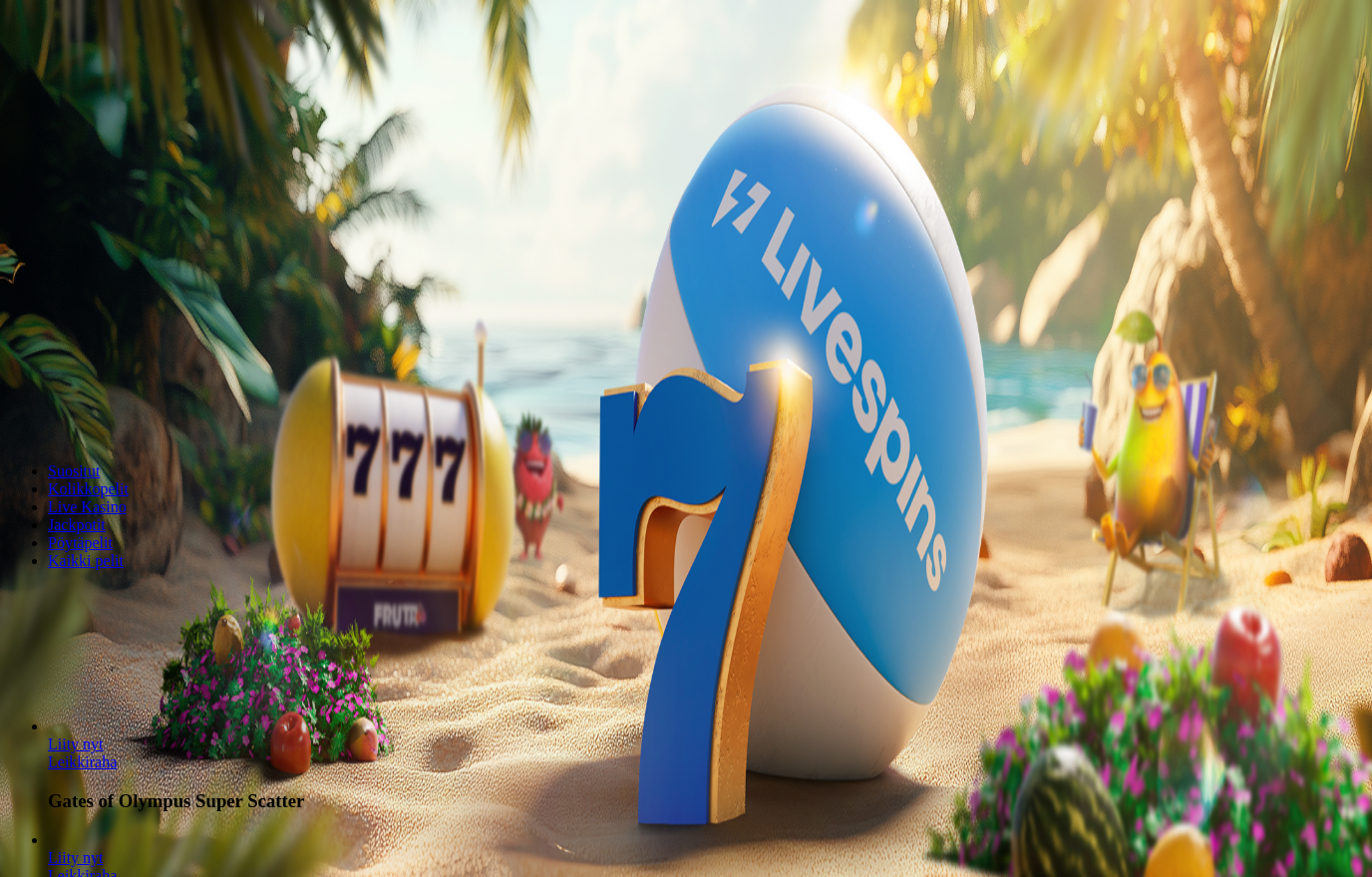 scroll, scrollTop: 0, scrollLeft: 0, axis: both 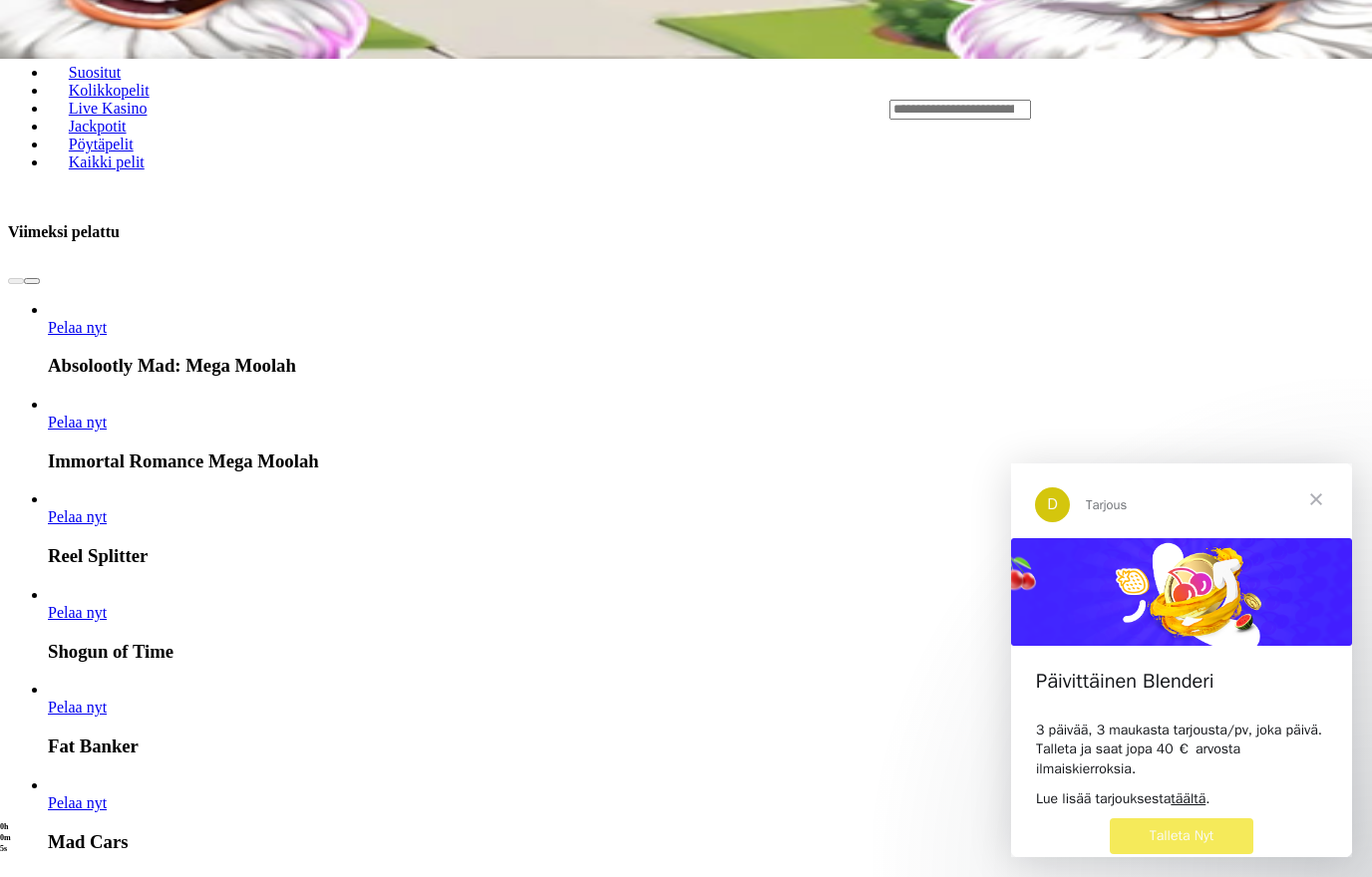 click at bounding box center [1316, 499] 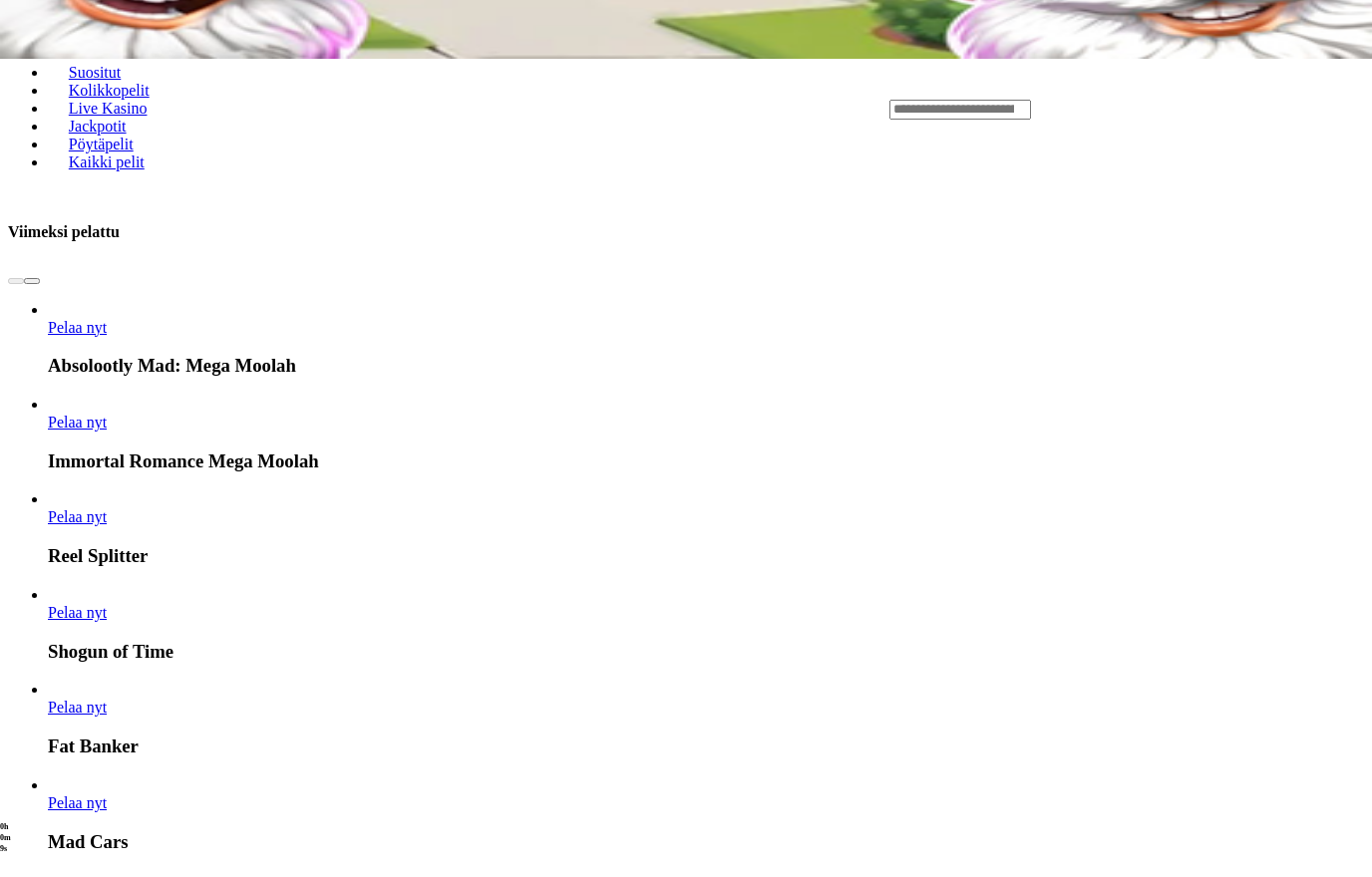 click at bounding box center [48, 2832] 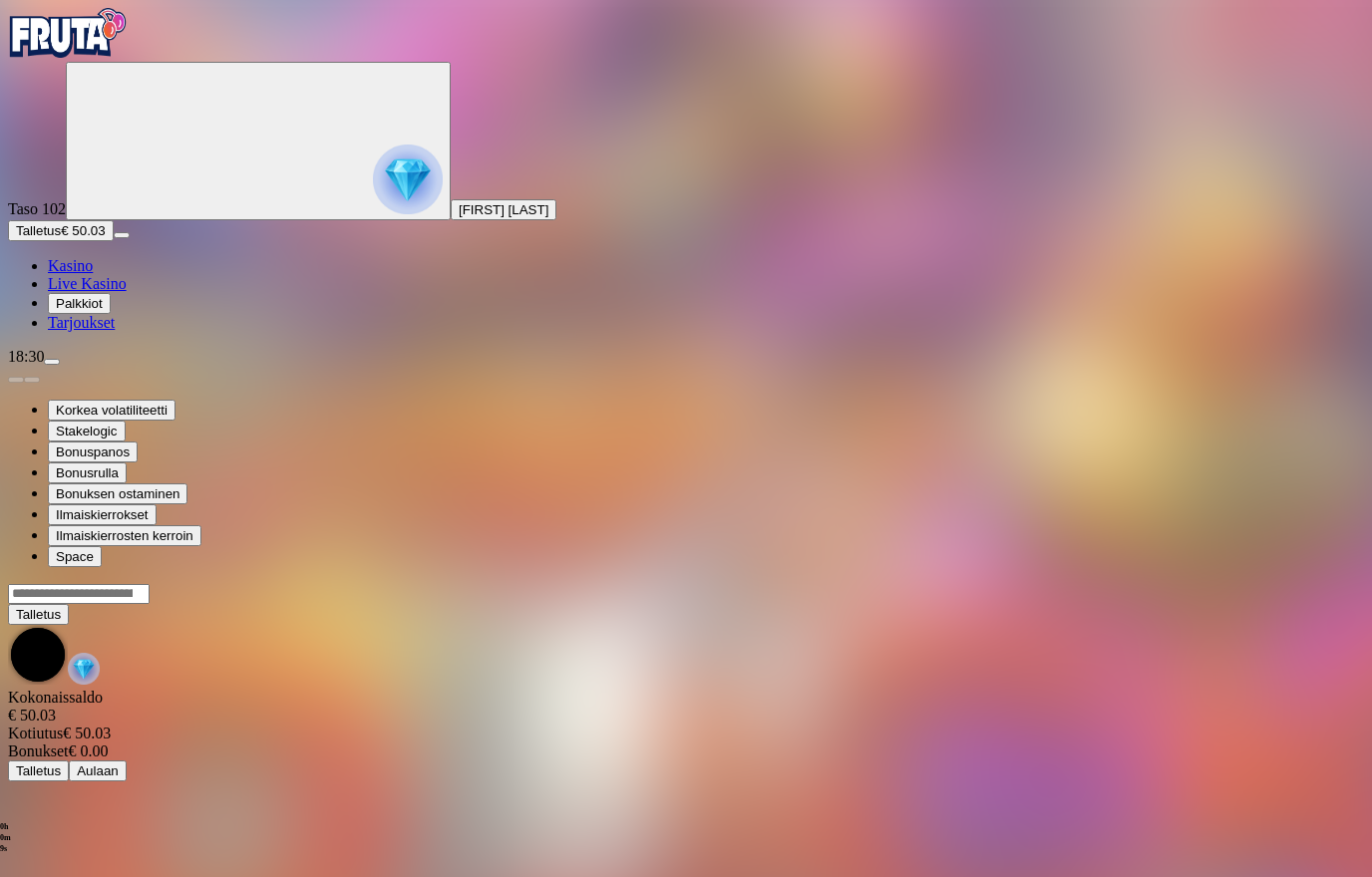 scroll, scrollTop: 0, scrollLeft: 0, axis: both 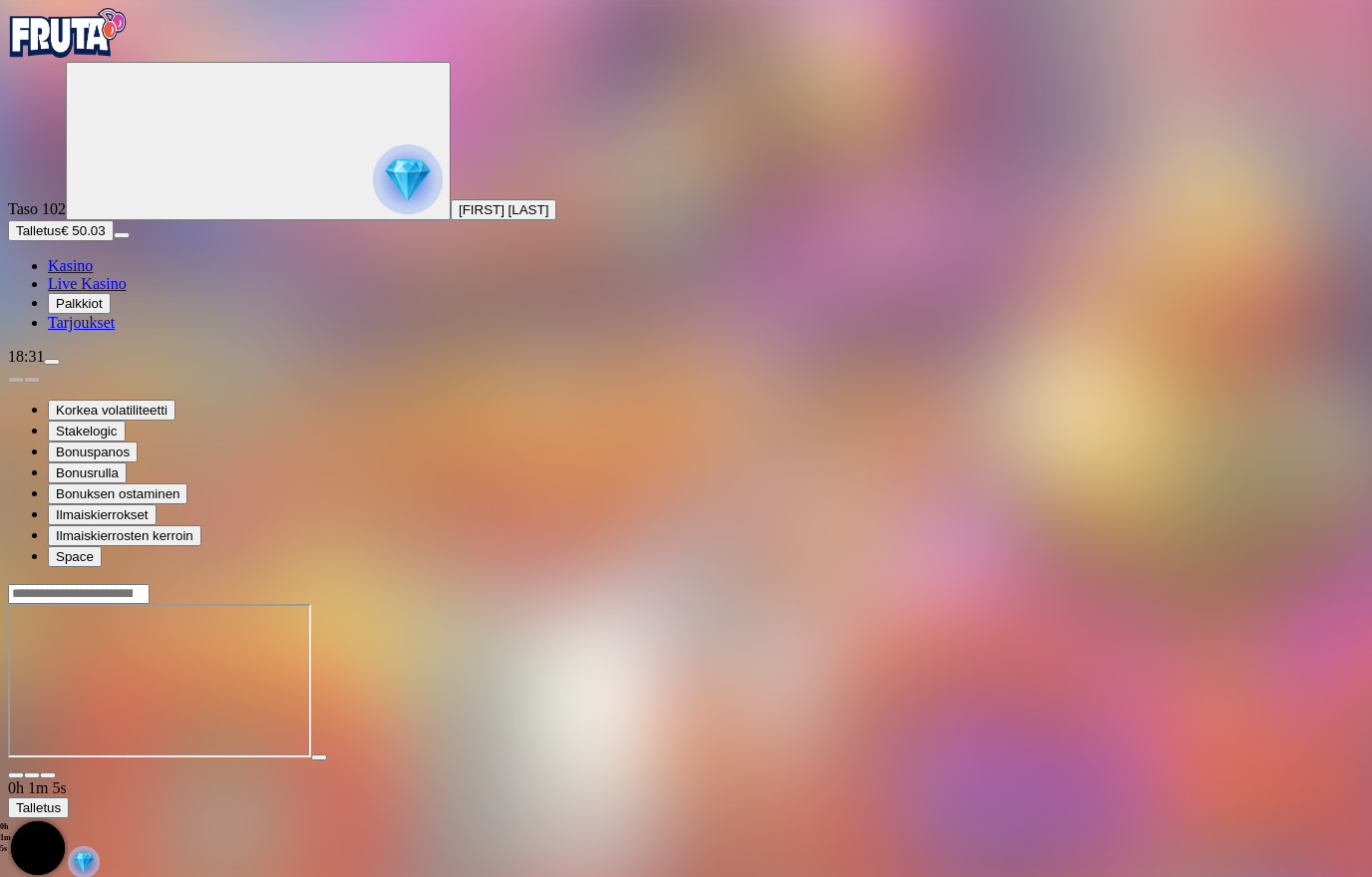 click at bounding box center (16, 775) 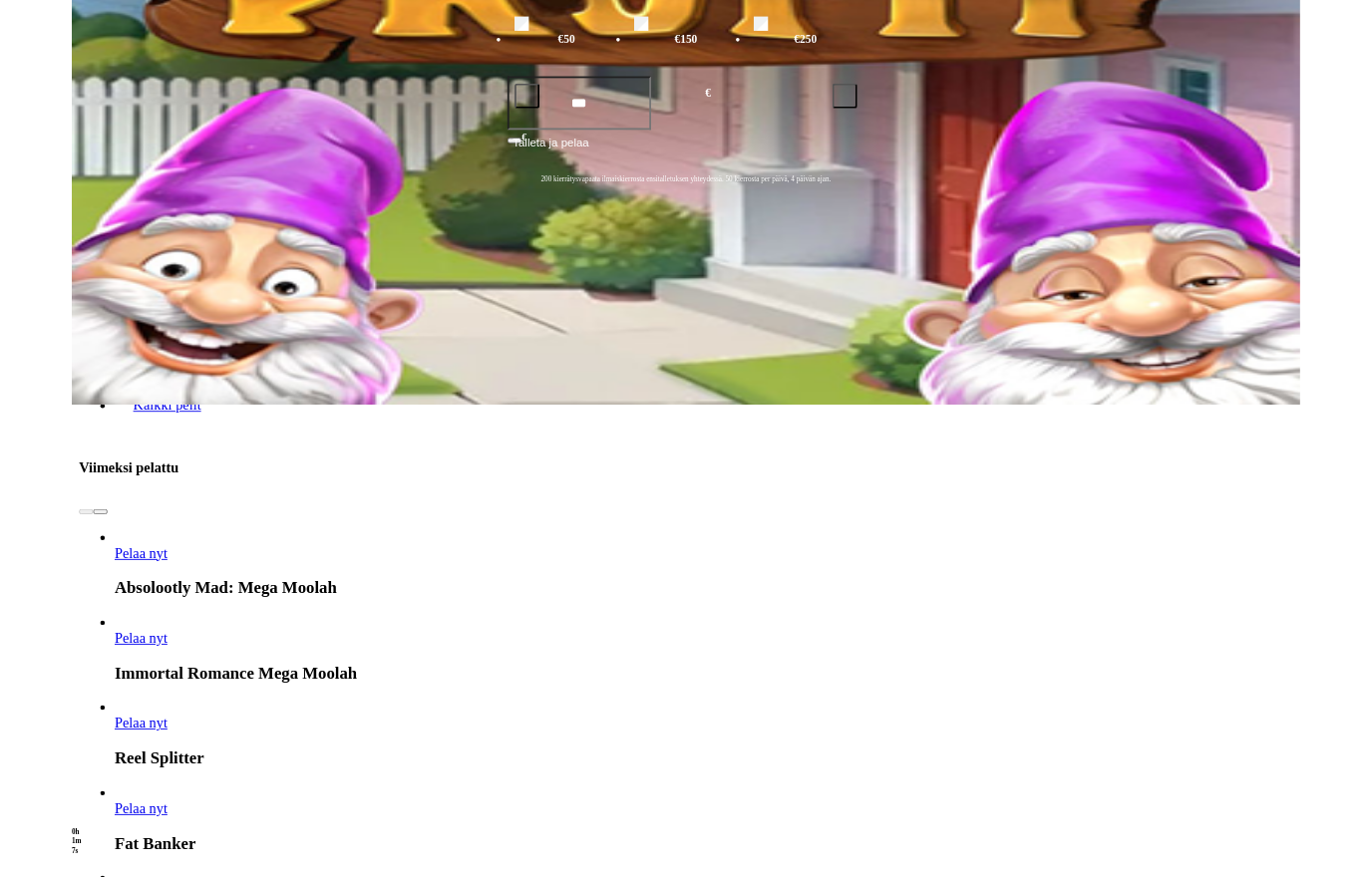 scroll, scrollTop: 569, scrollLeft: 0, axis: vertical 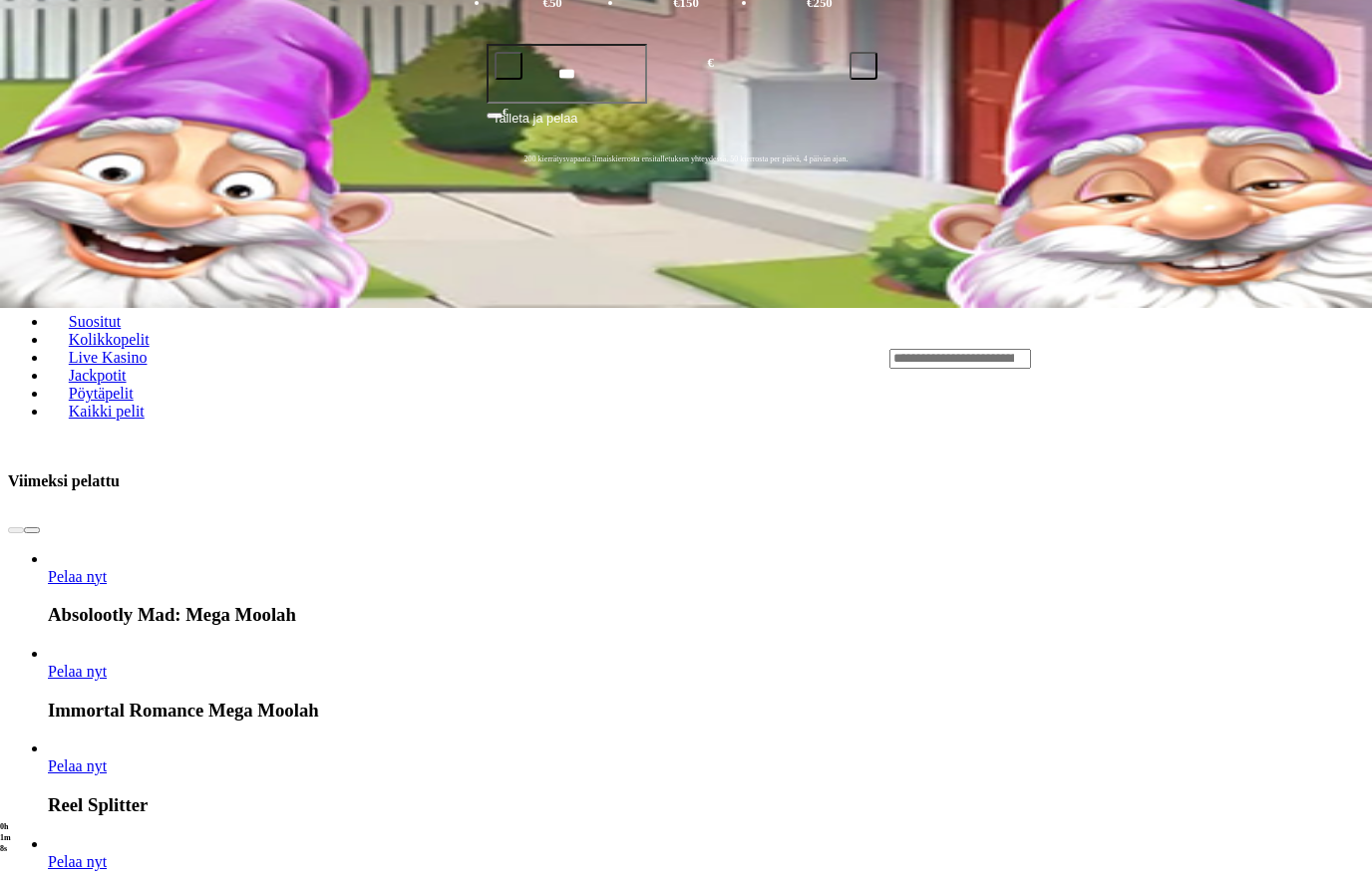 click on "Näytä kaikki" at bounding box center (1339, 2767) 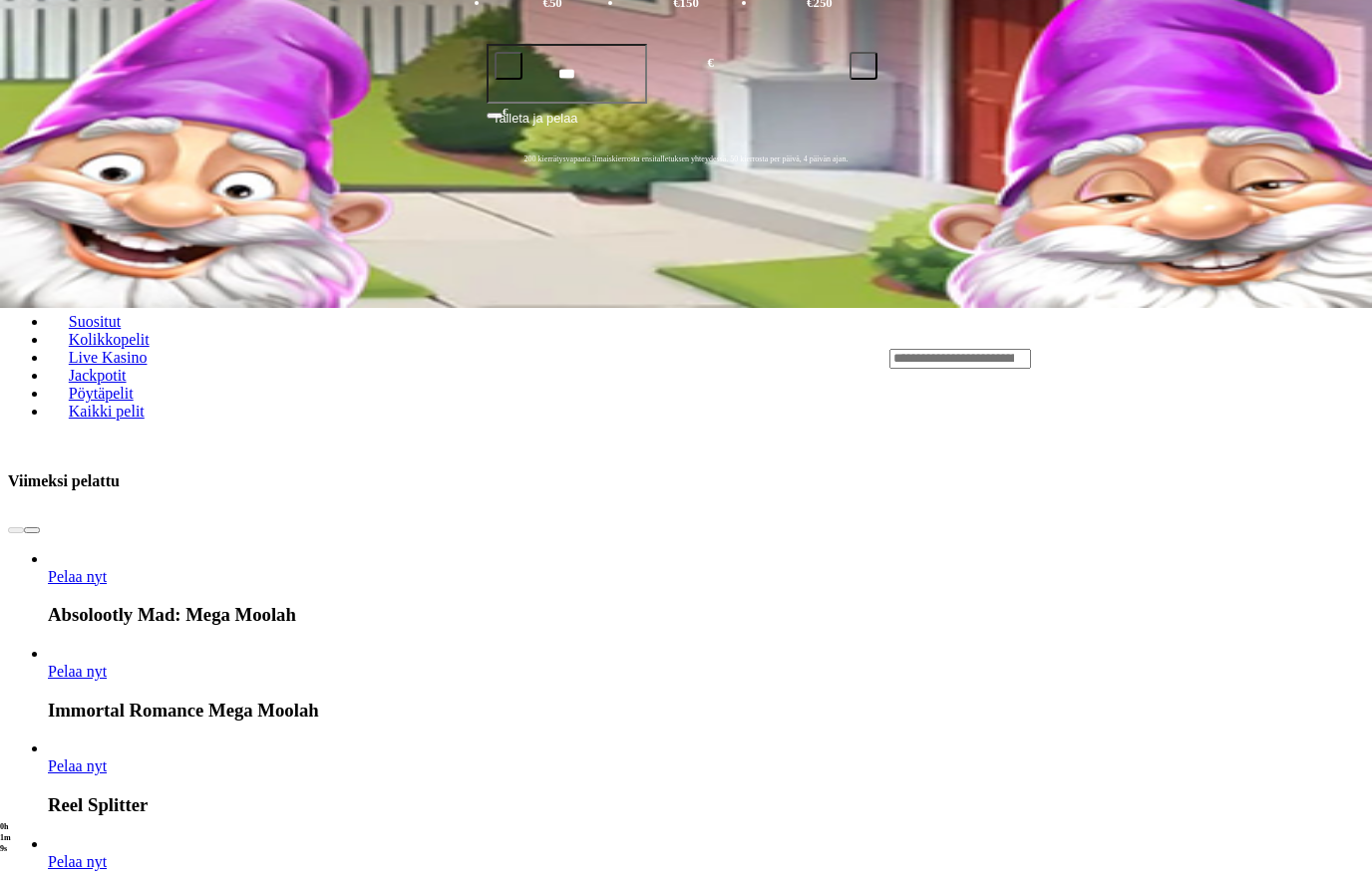 scroll, scrollTop: 0, scrollLeft: 0, axis: both 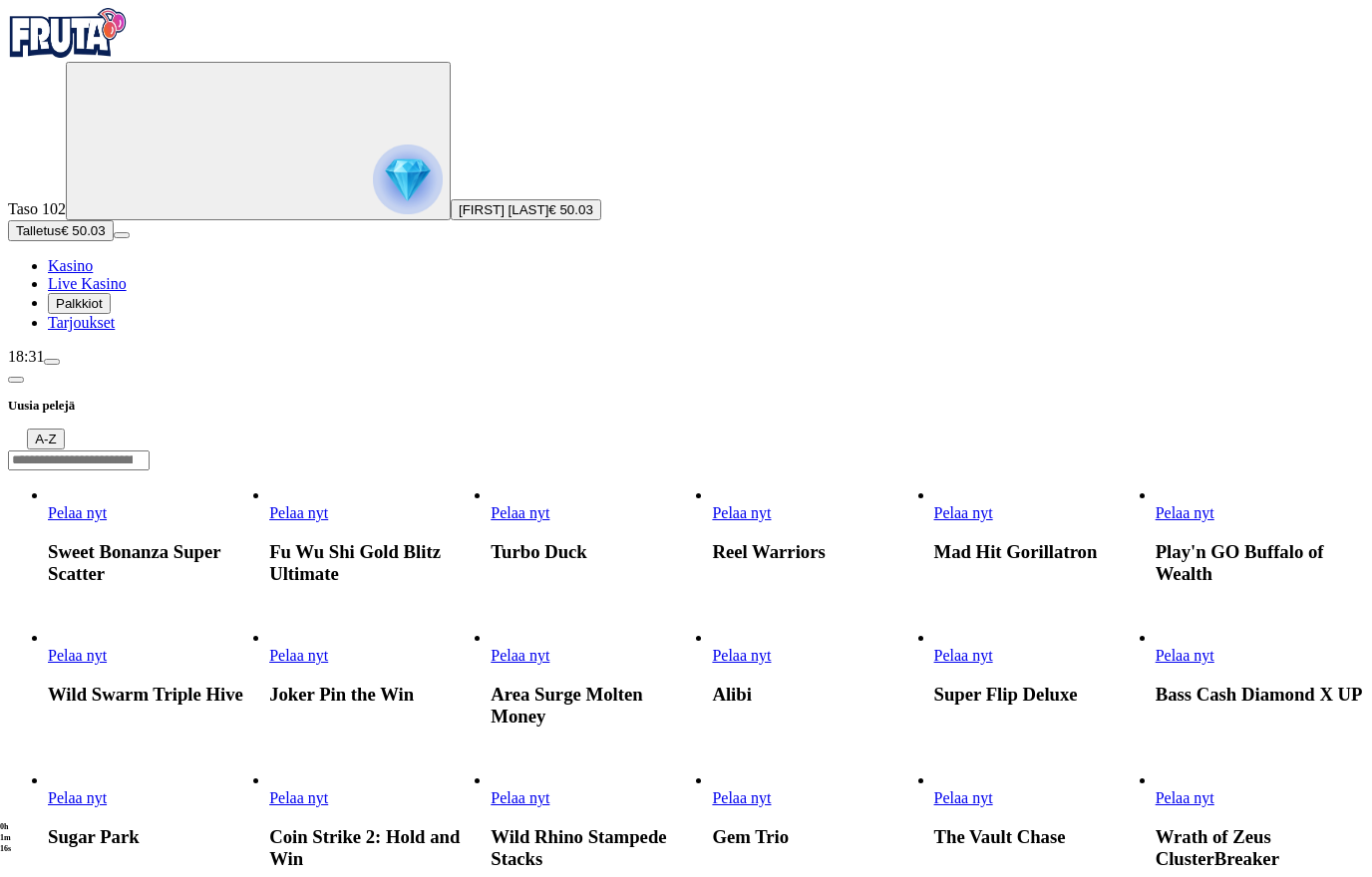 click at bounding box center (269, 665) 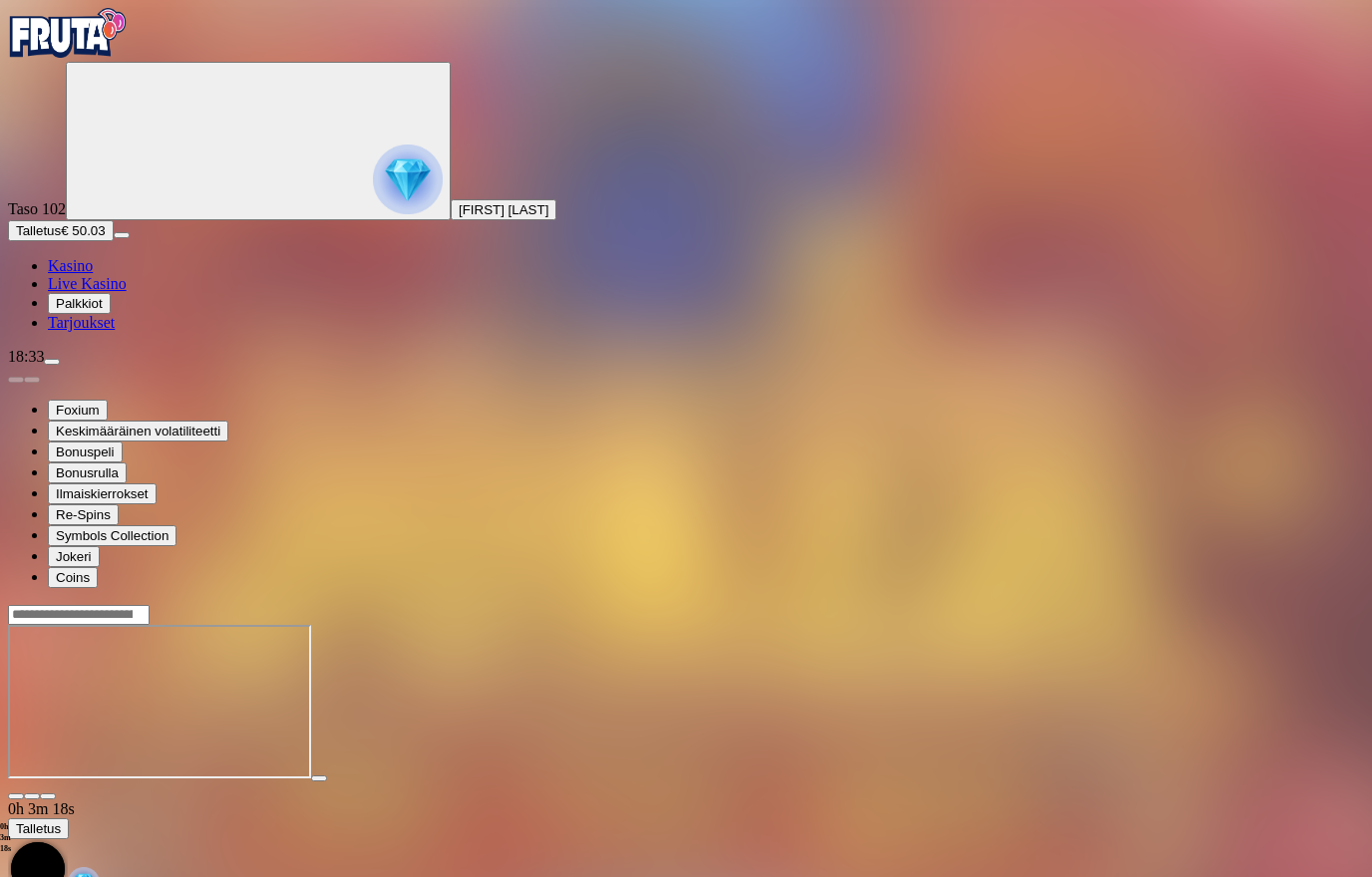 click at bounding box center [16, 796] 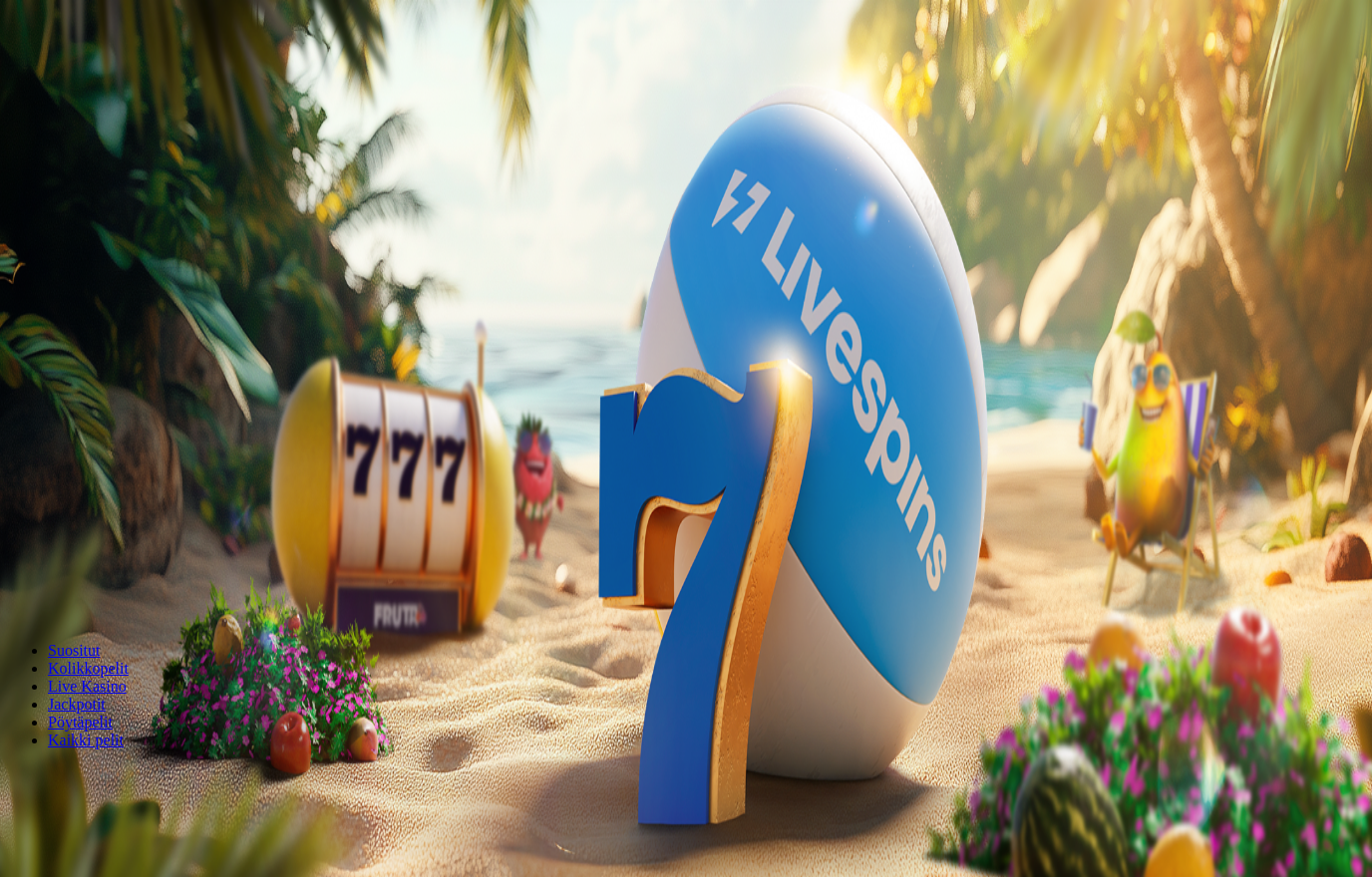 scroll, scrollTop: 0, scrollLeft: 0, axis: both 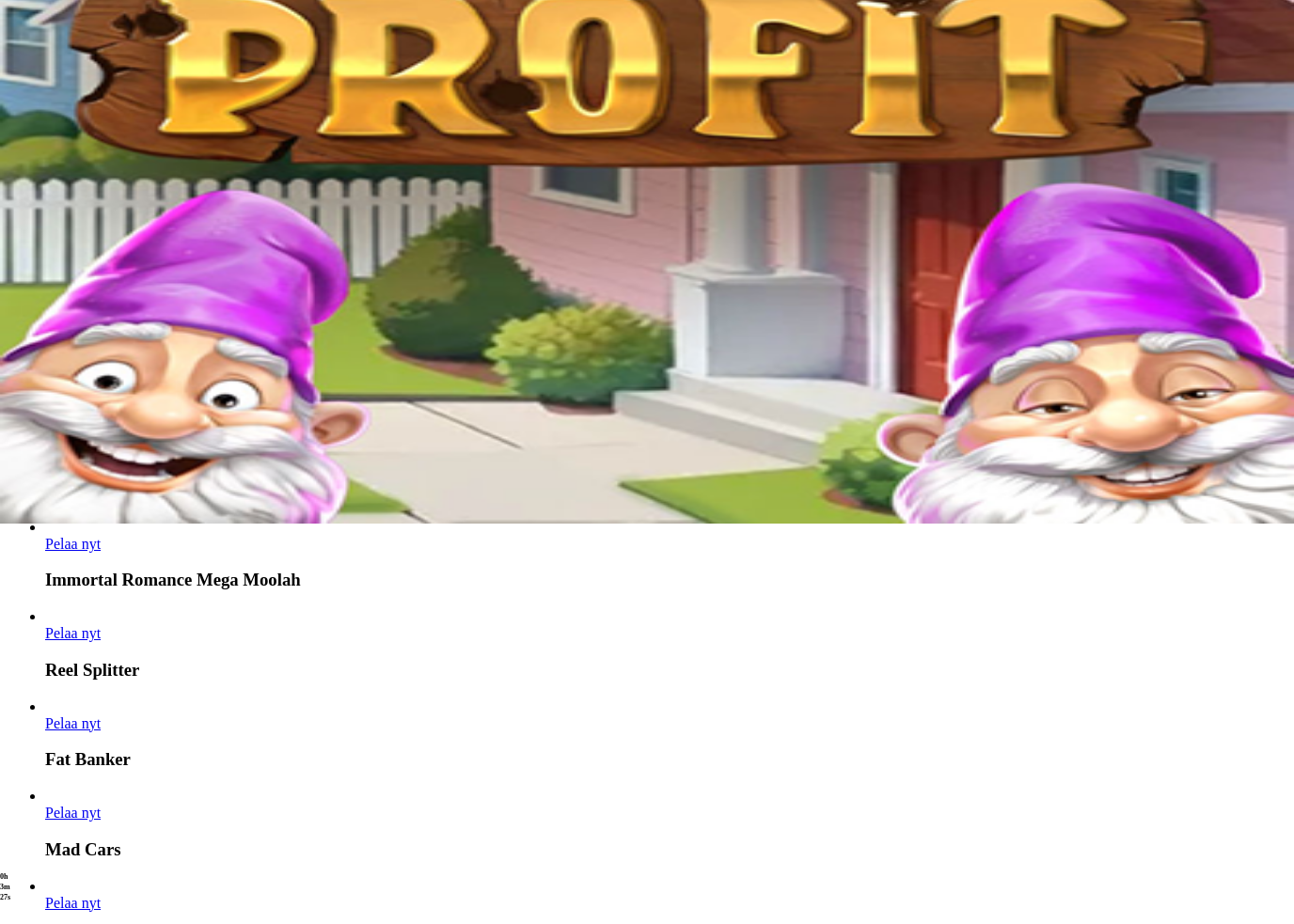 click on "Pelaa nyt" at bounding box center (72, 1796) 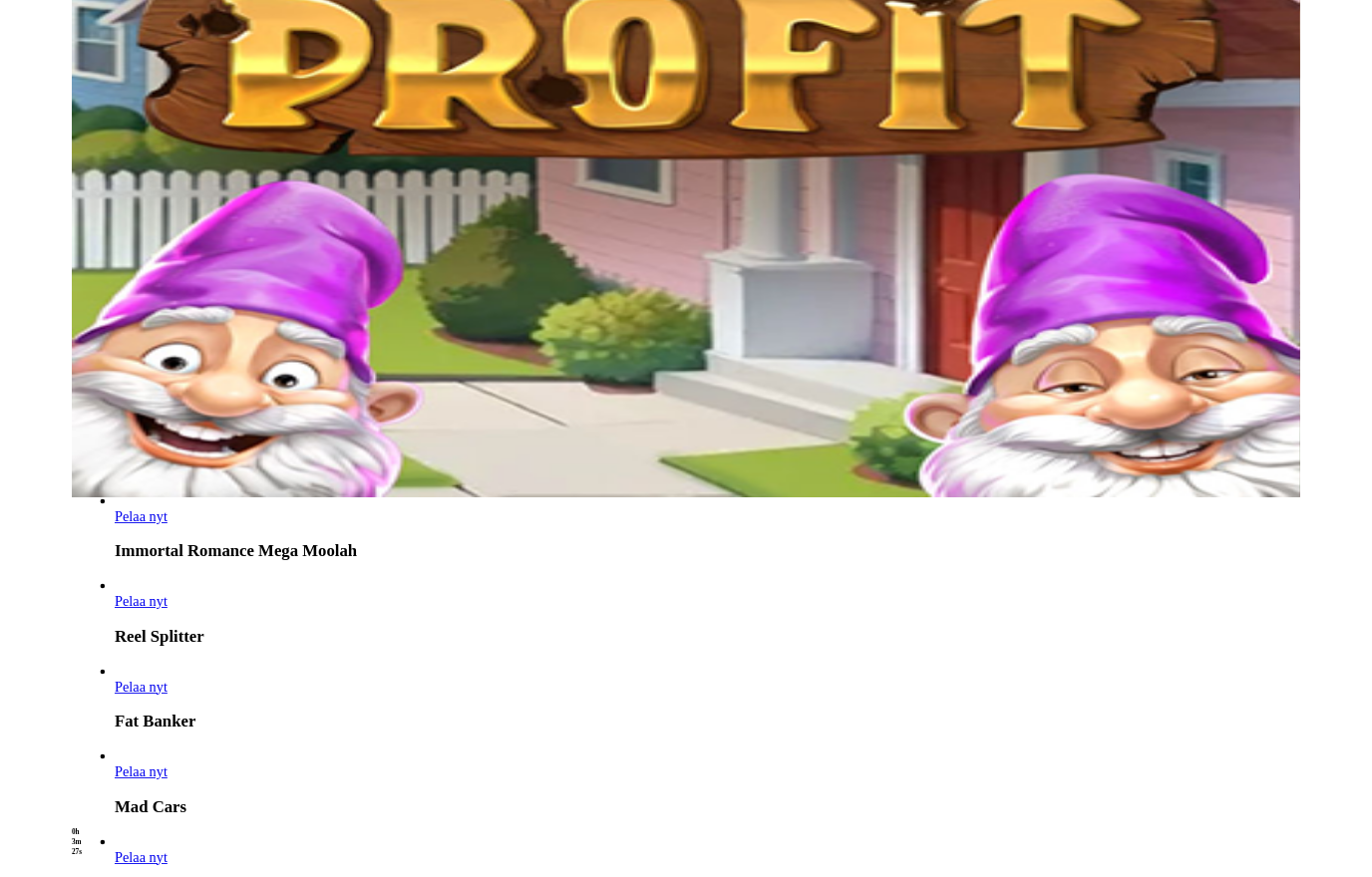 scroll, scrollTop: 0, scrollLeft: 0, axis: both 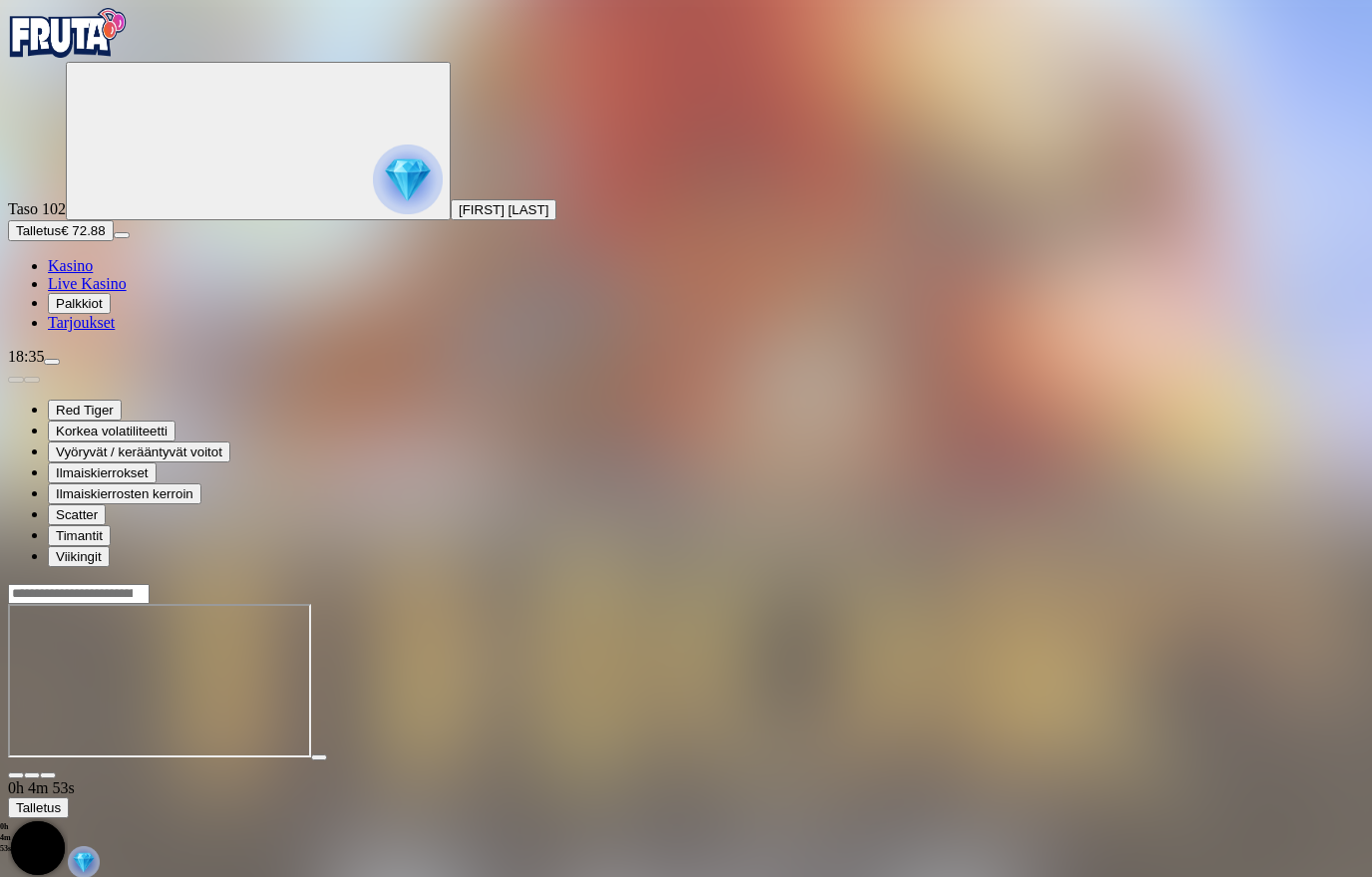 click at bounding box center [16, 775] 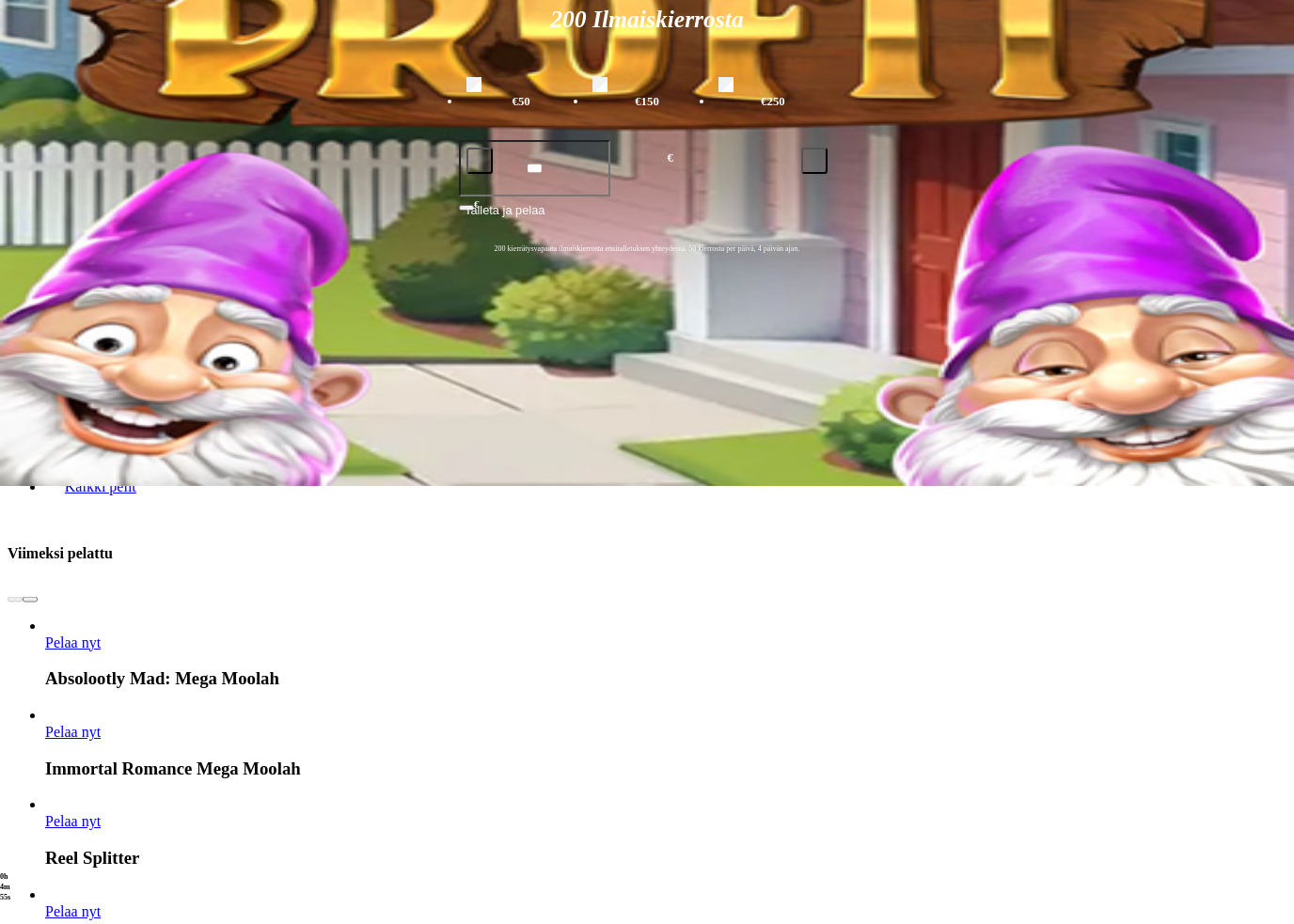scroll, scrollTop: 486, scrollLeft: 0, axis: vertical 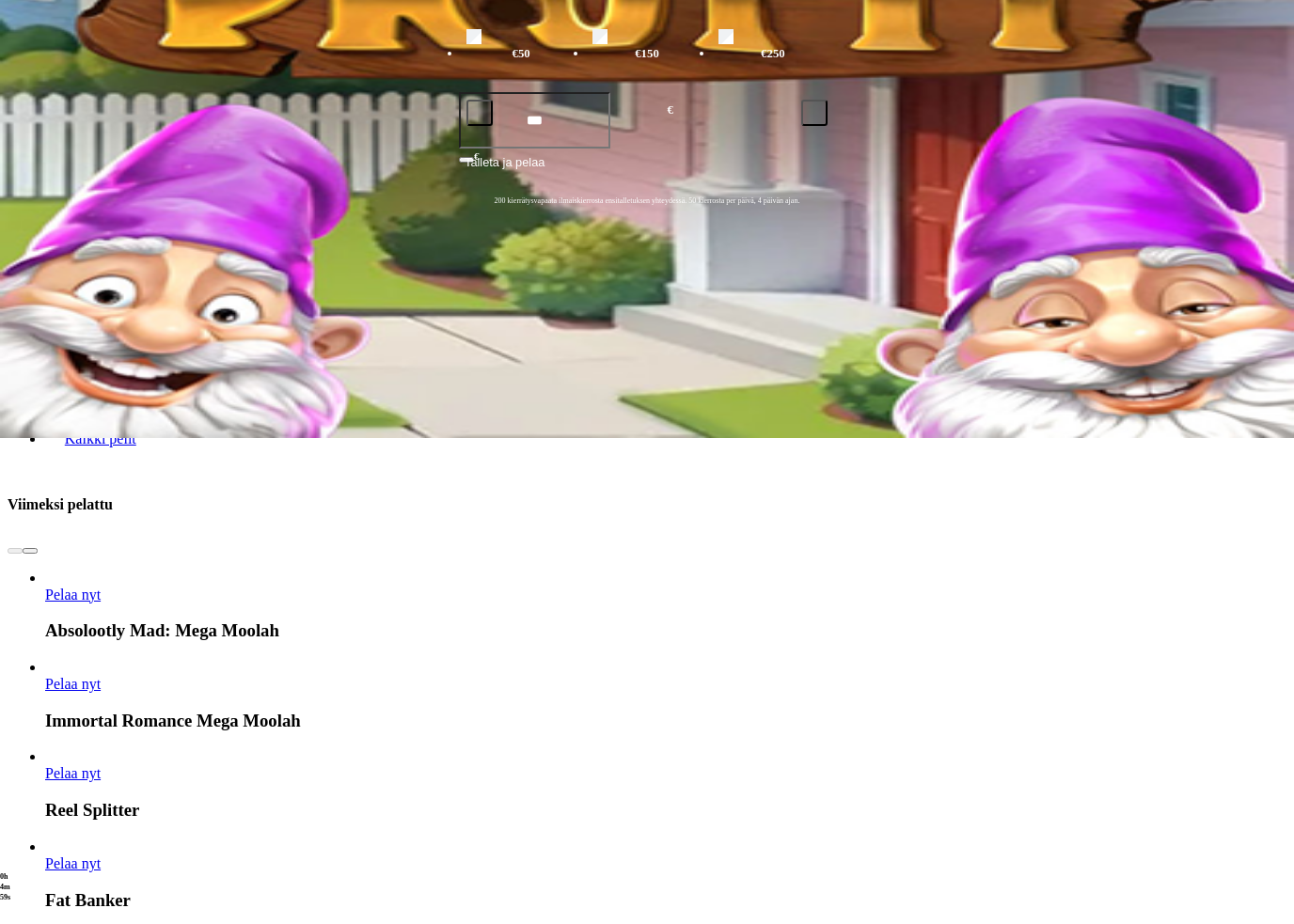 click on "Pelaa nyt" at bounding box center (-164, 3037) 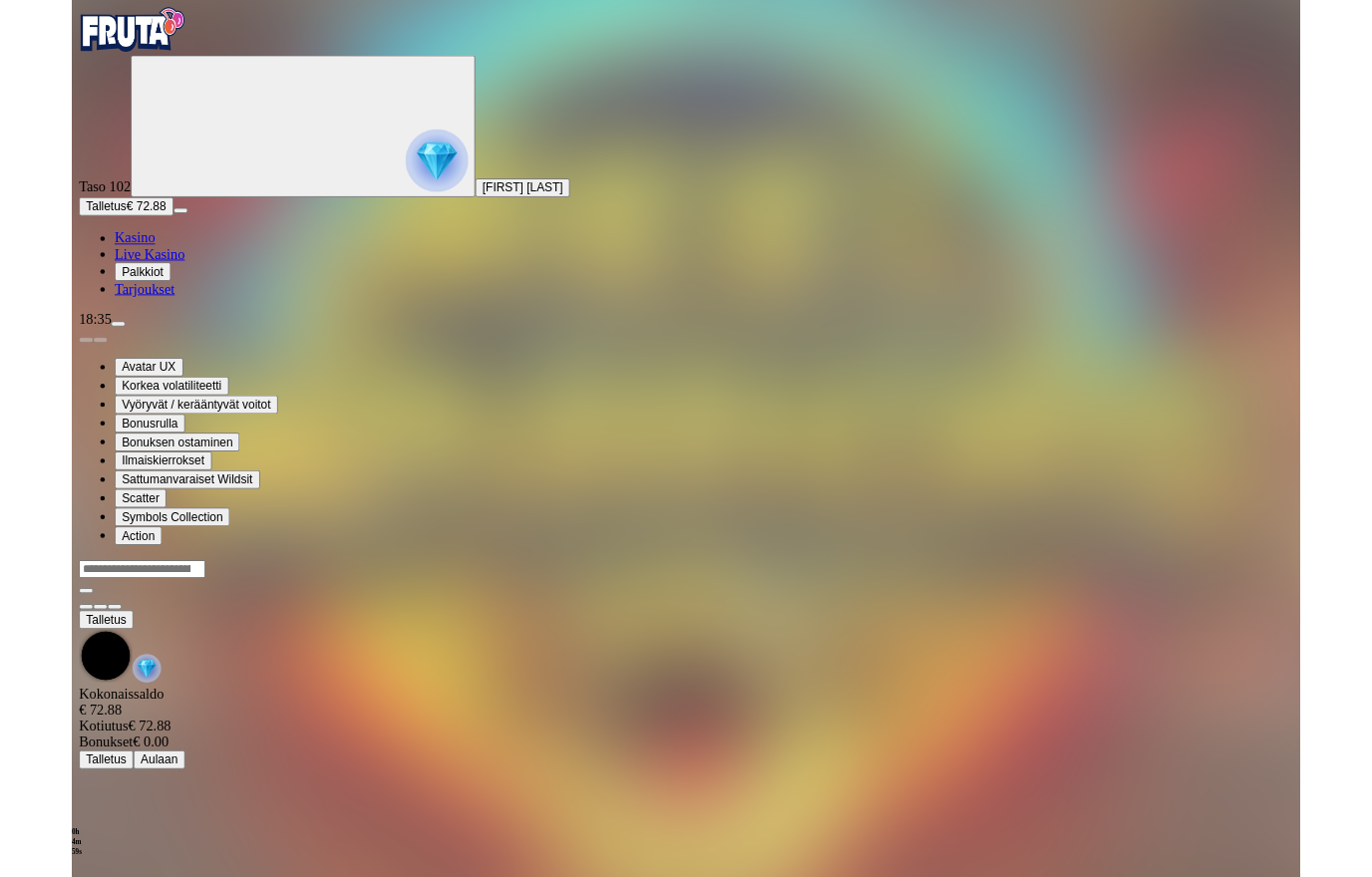 scroll, scrollTop: 0, scrollLeft: 0, axis: both 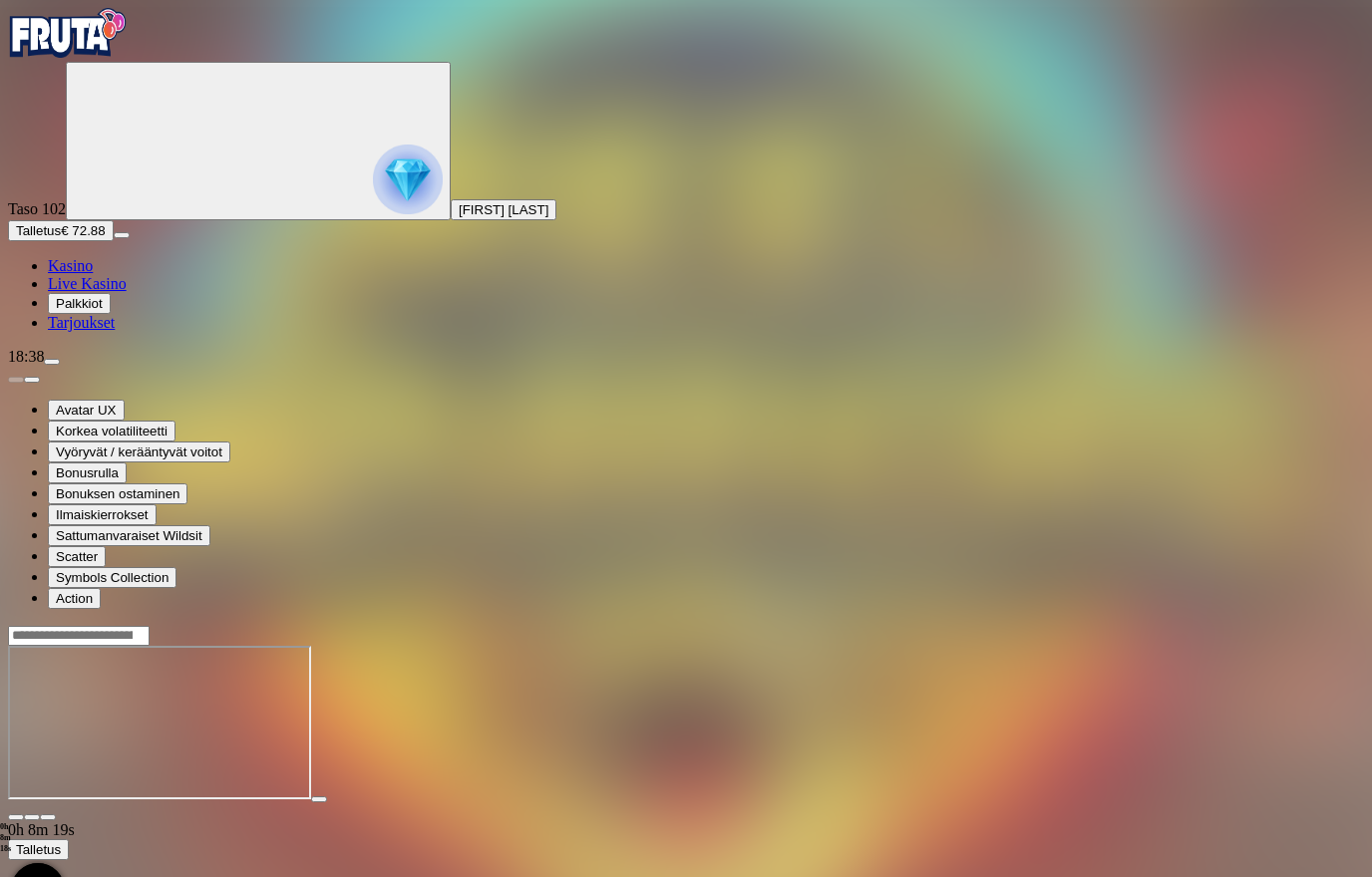 click at bounding box center [16, 817] 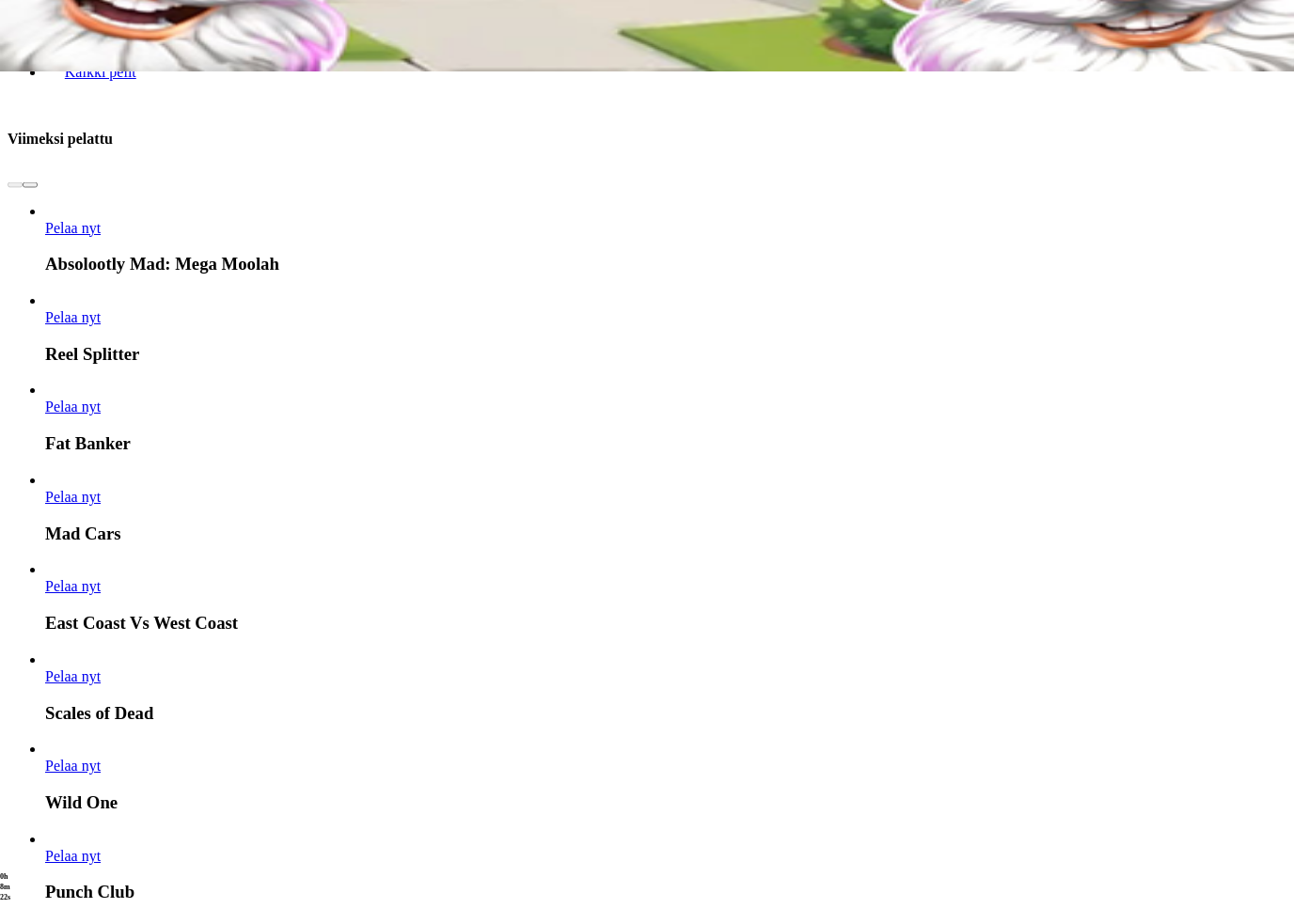 scroll, scrollTop: 853, scrollLeft: 0, axis: vertical 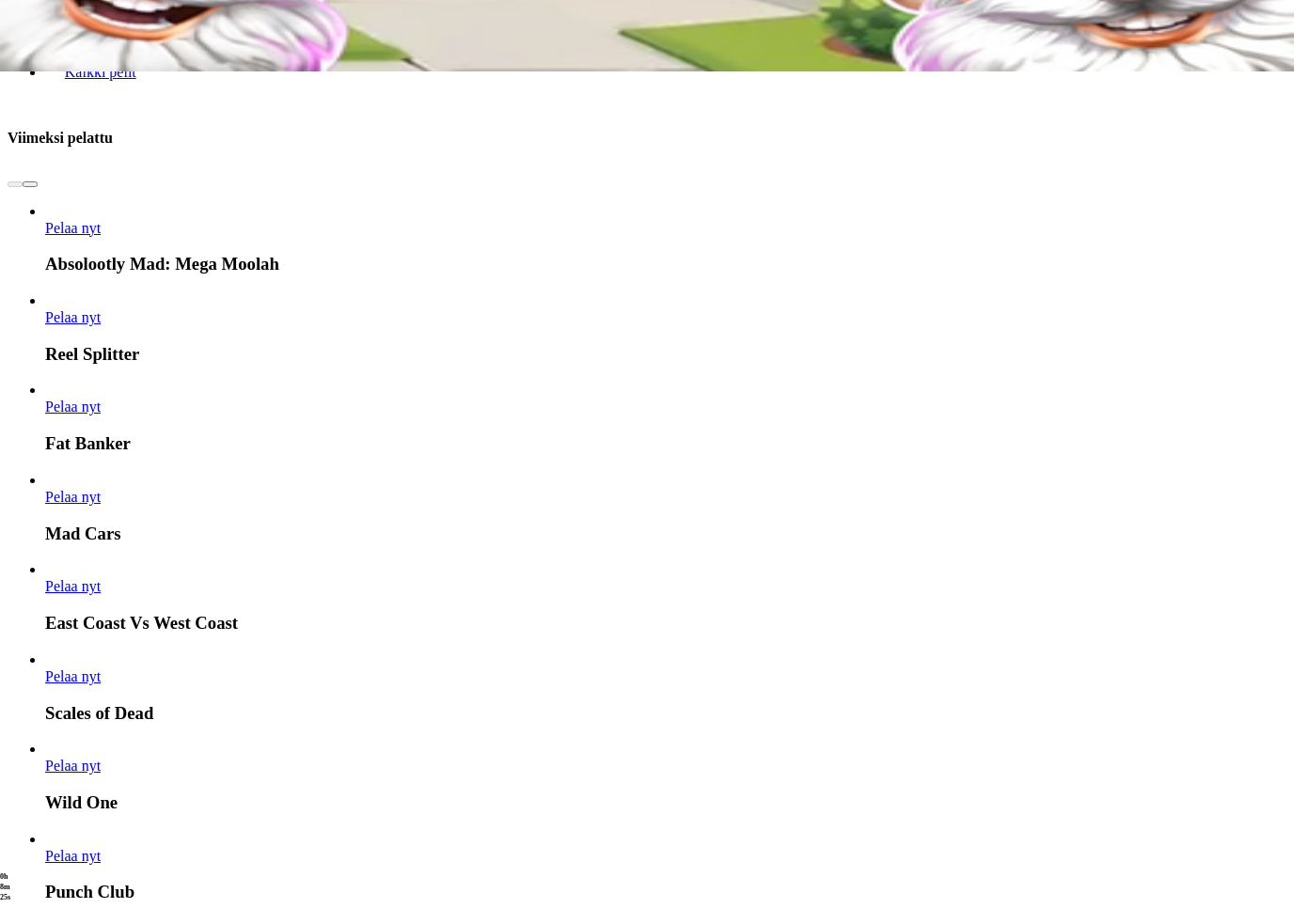 click at bounding box center (726, 5308) 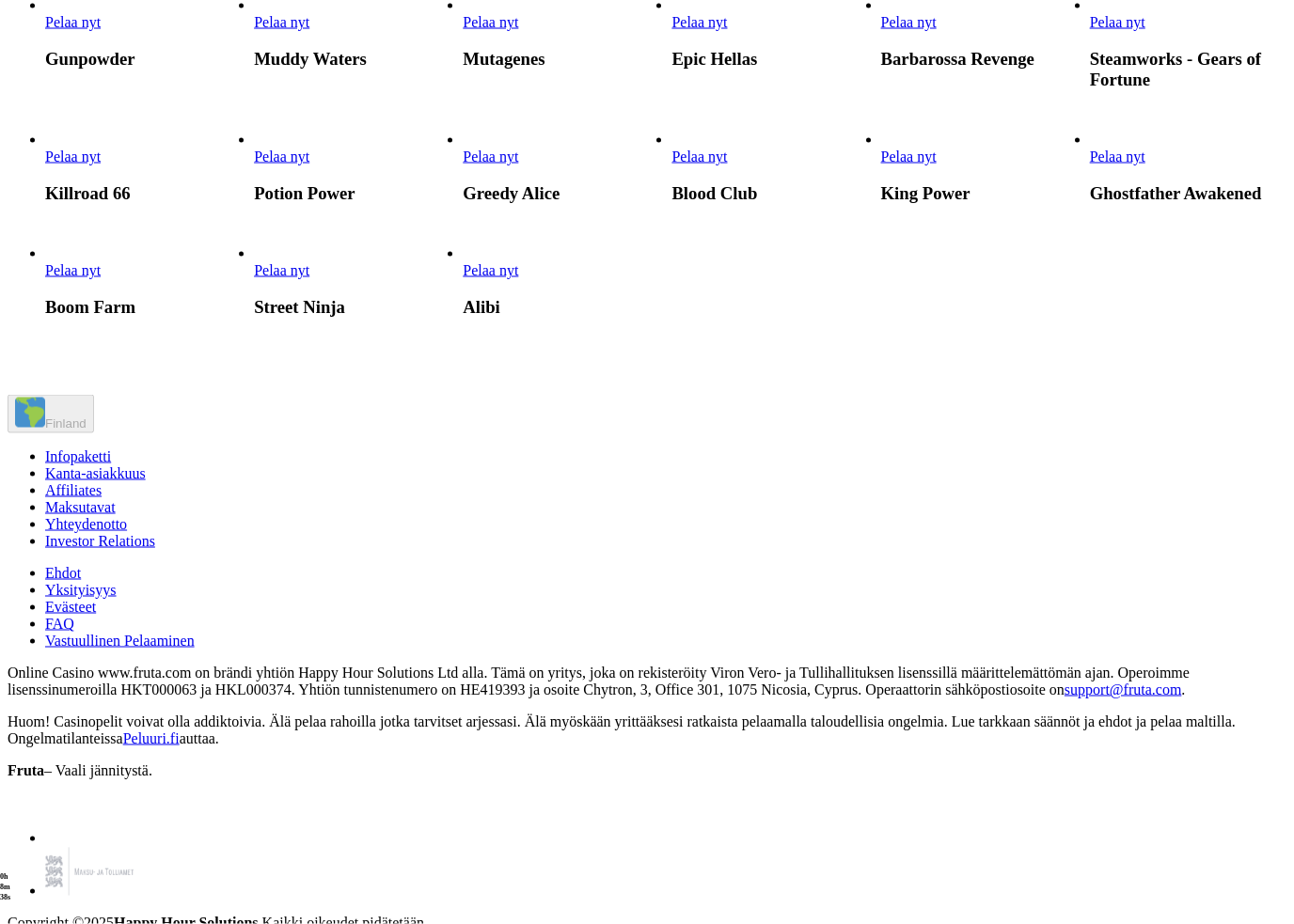 scroll, scrollTop: 1186, scrollLeft: 0, axis: vertical 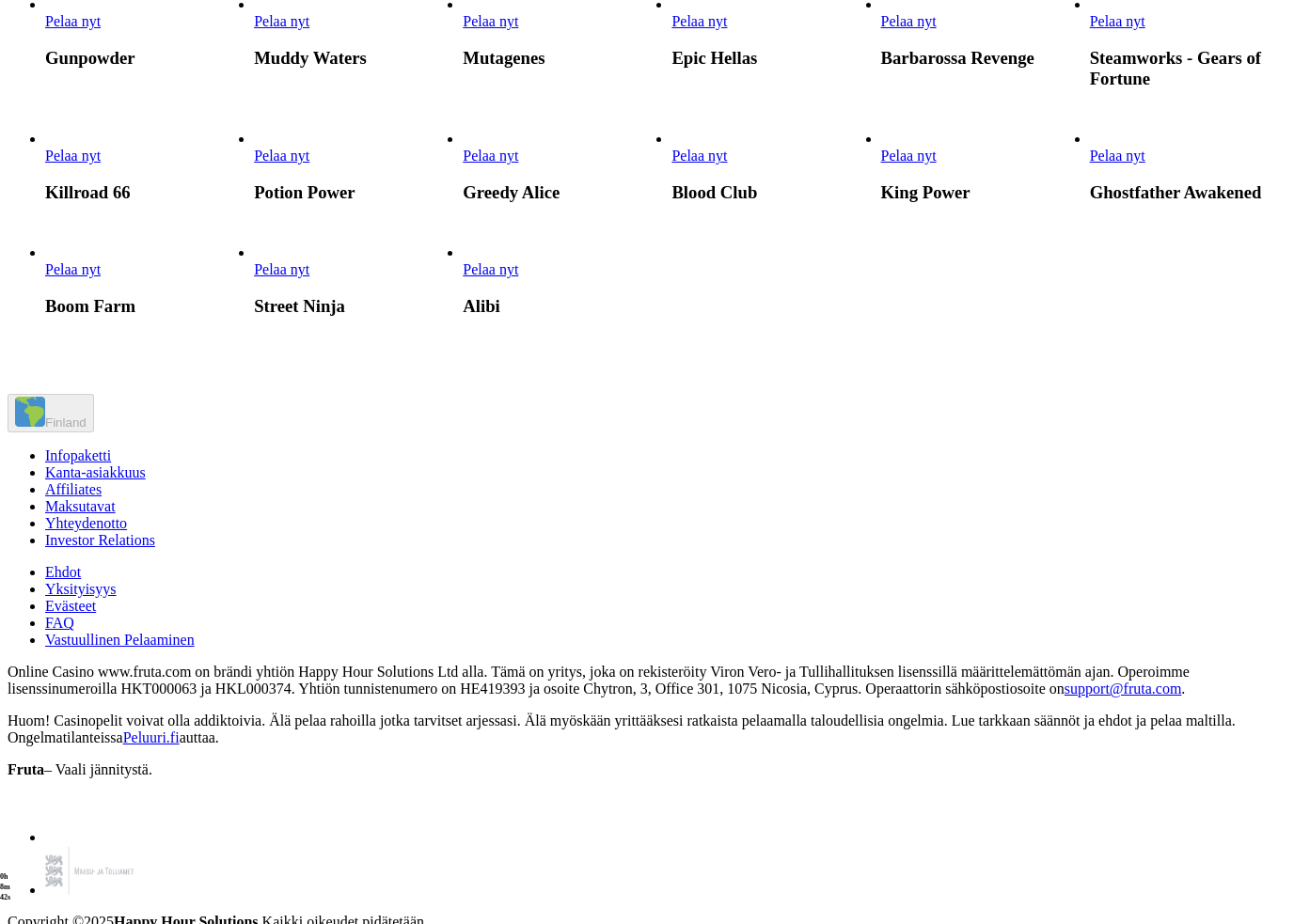 click on "Pelaa nyt" at bounding box center [1117, -114] 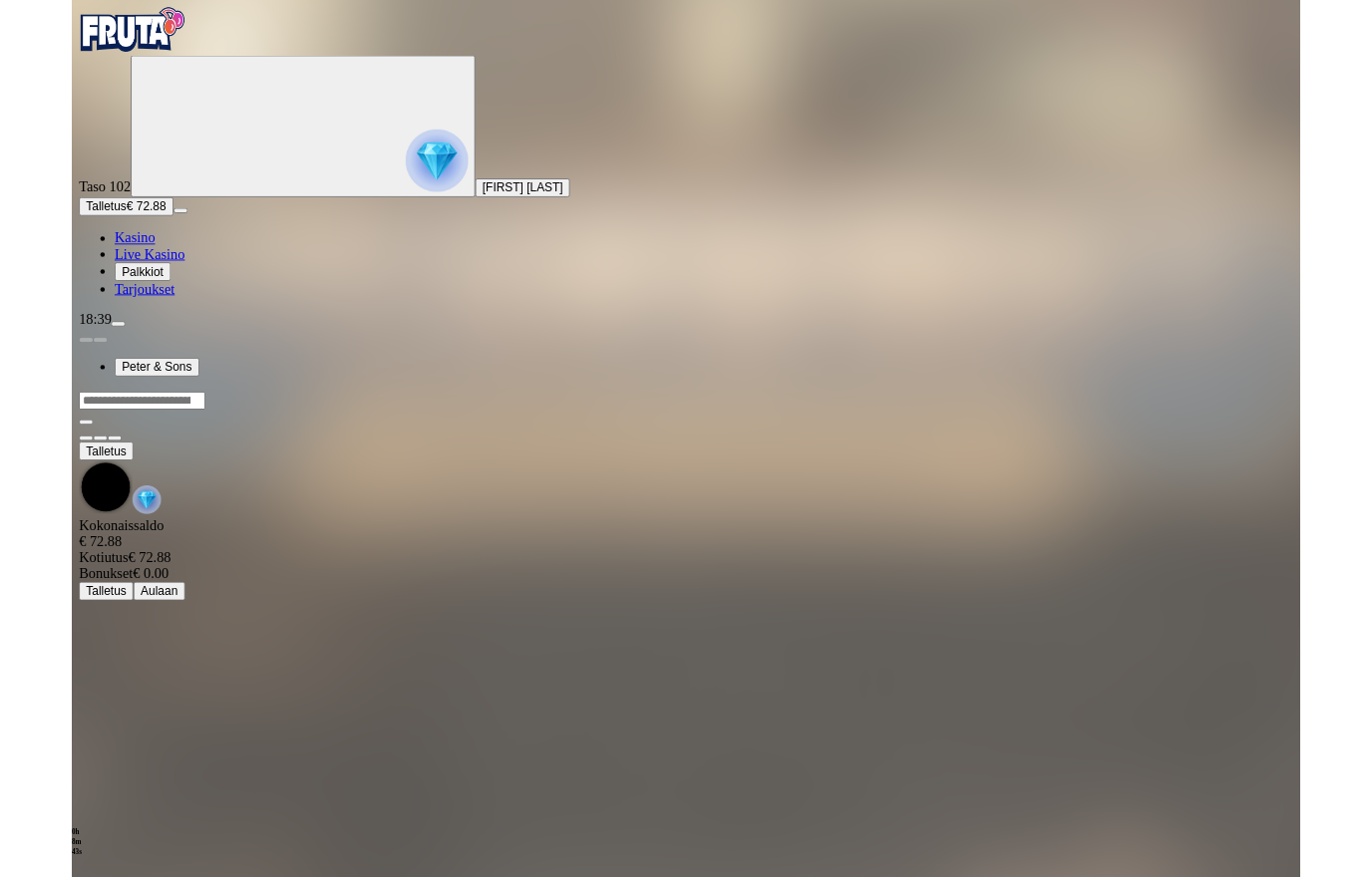 scroll, scrollTop: 0, scrollLeft: 0, axis: both 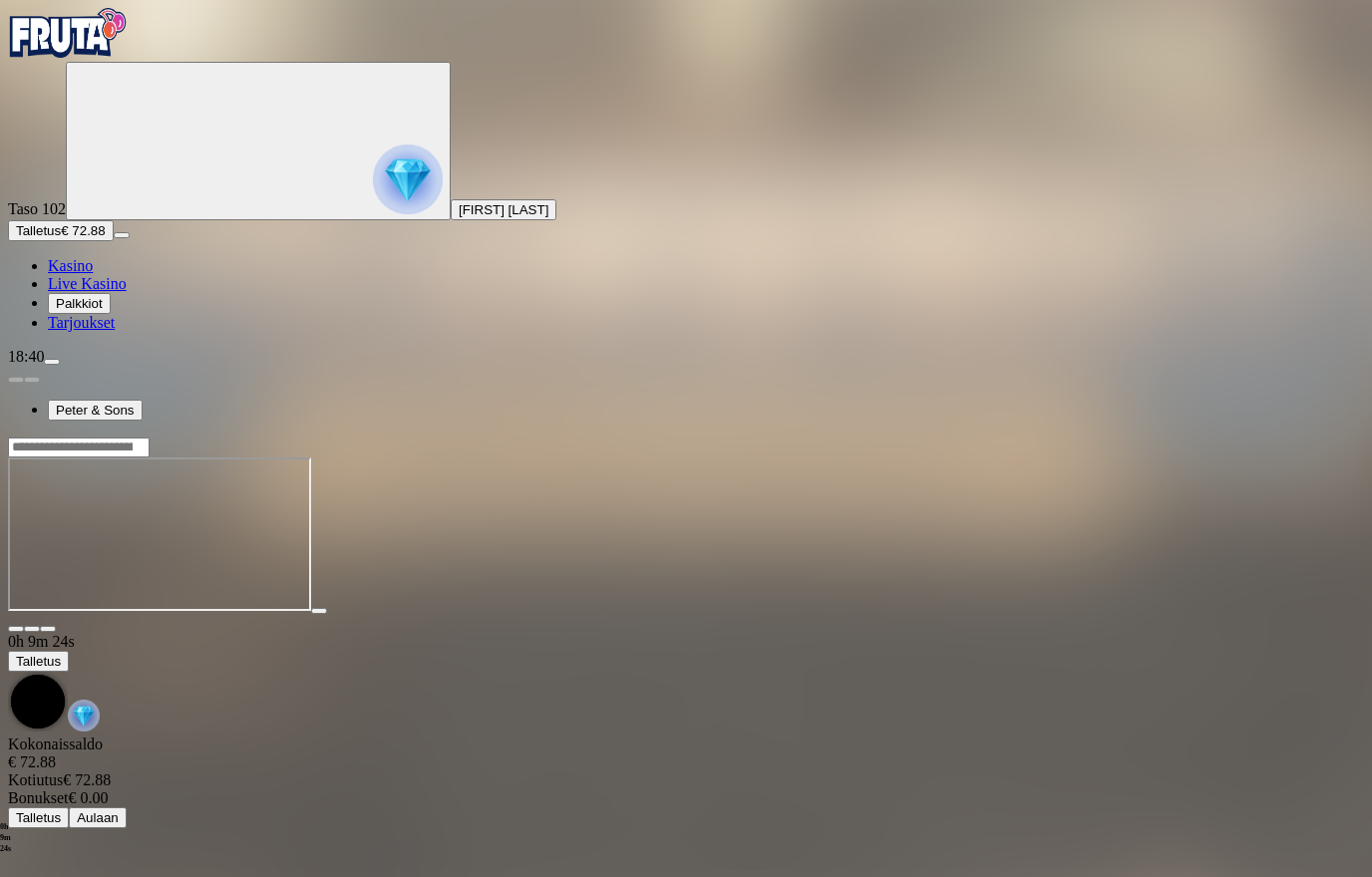 click at bounding box center (16, 629) 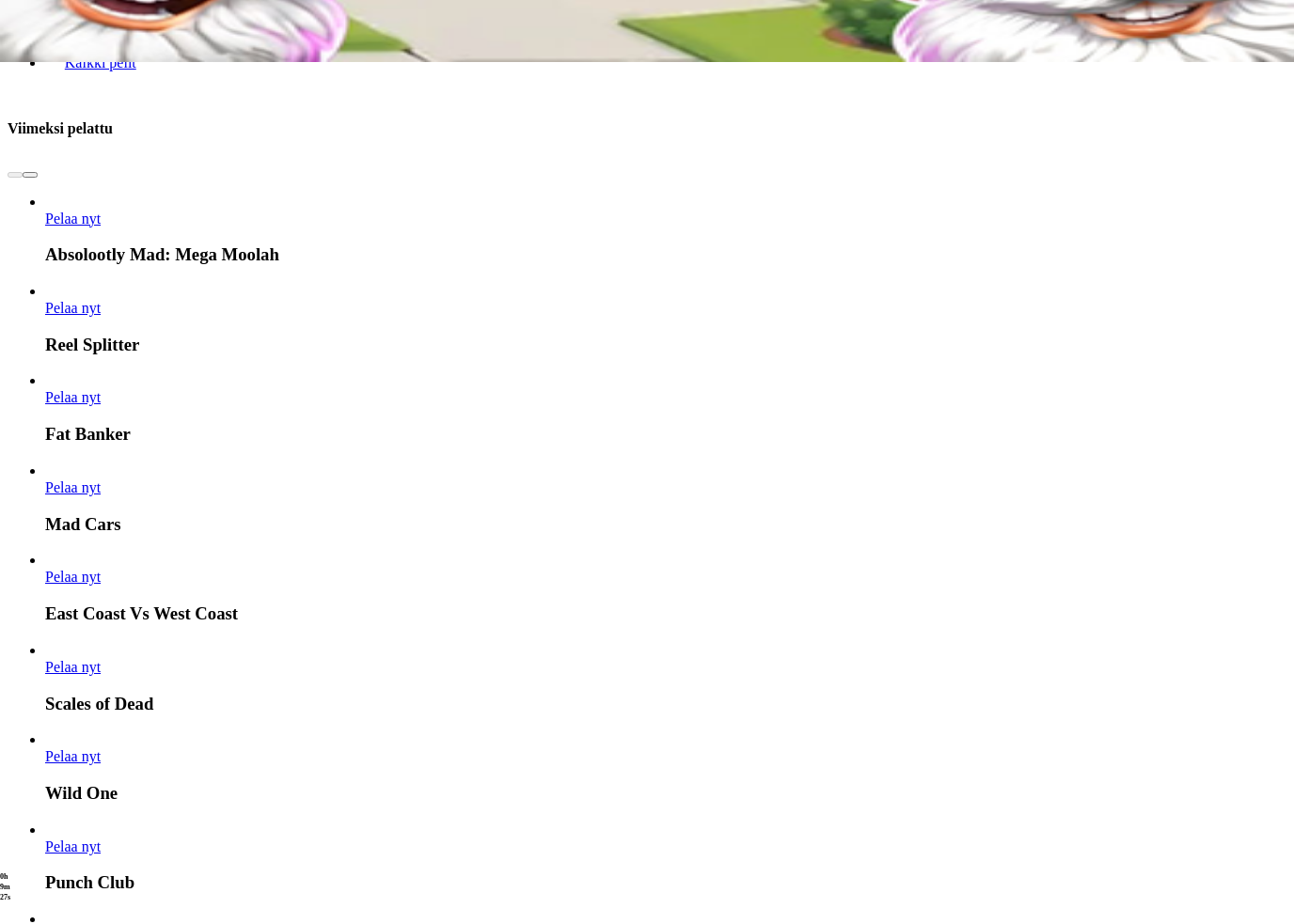 scroll, scrollTop: 900, scrollLeft: 0, axis: vertical 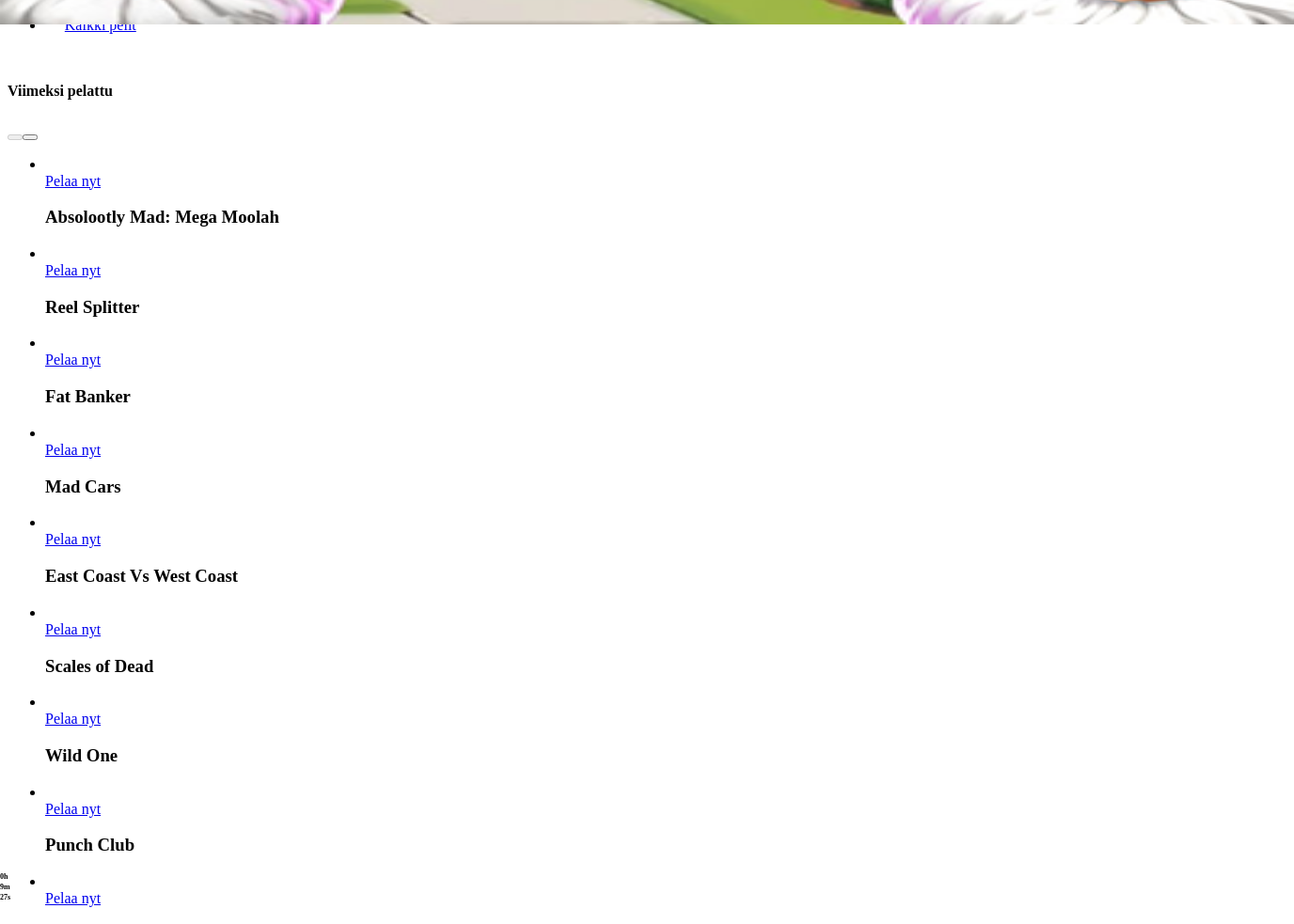 click at bounding box center (726, 5261) 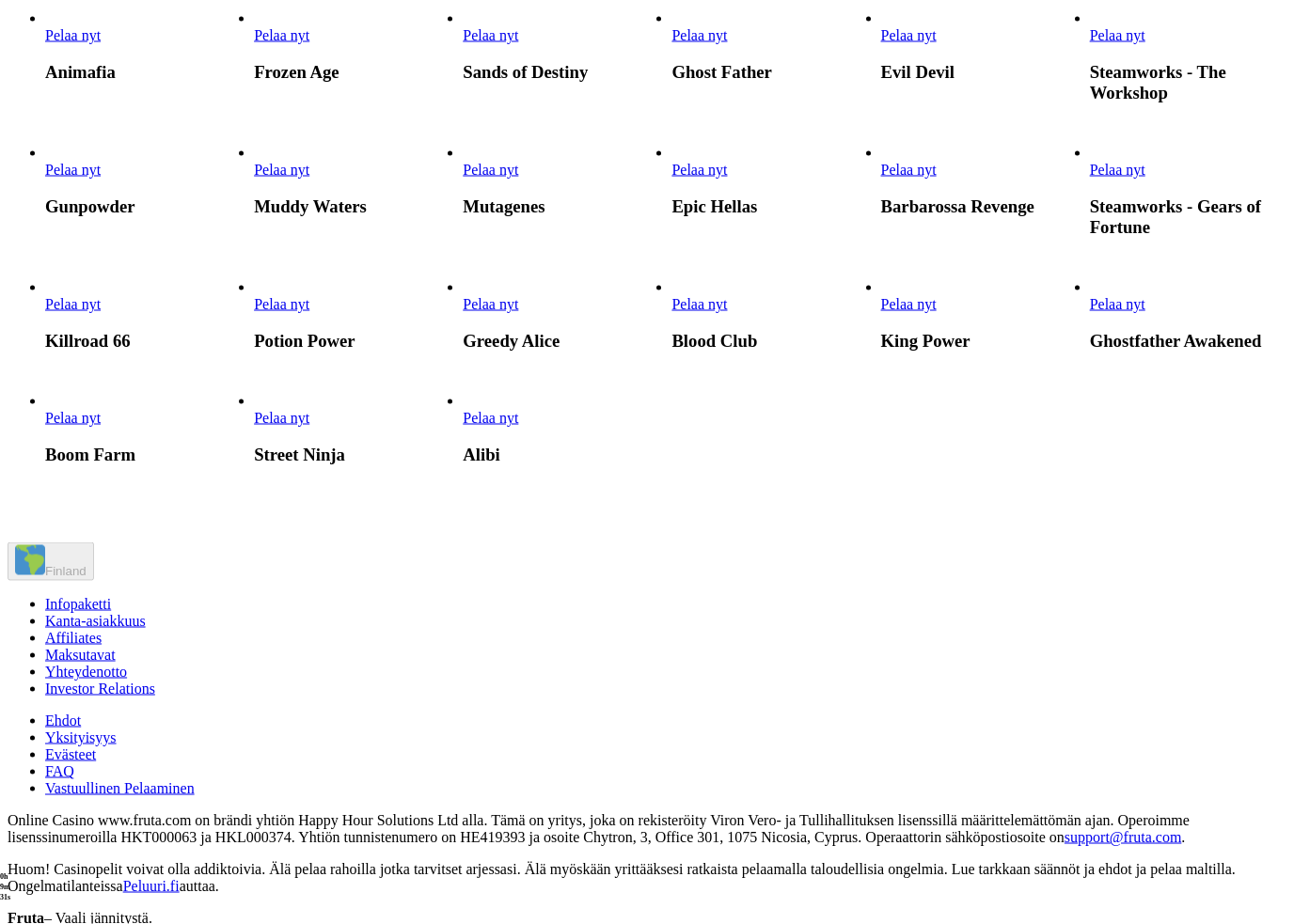 scroll, scrollTop: 1039, scrollLeft: 0, axis: vertical 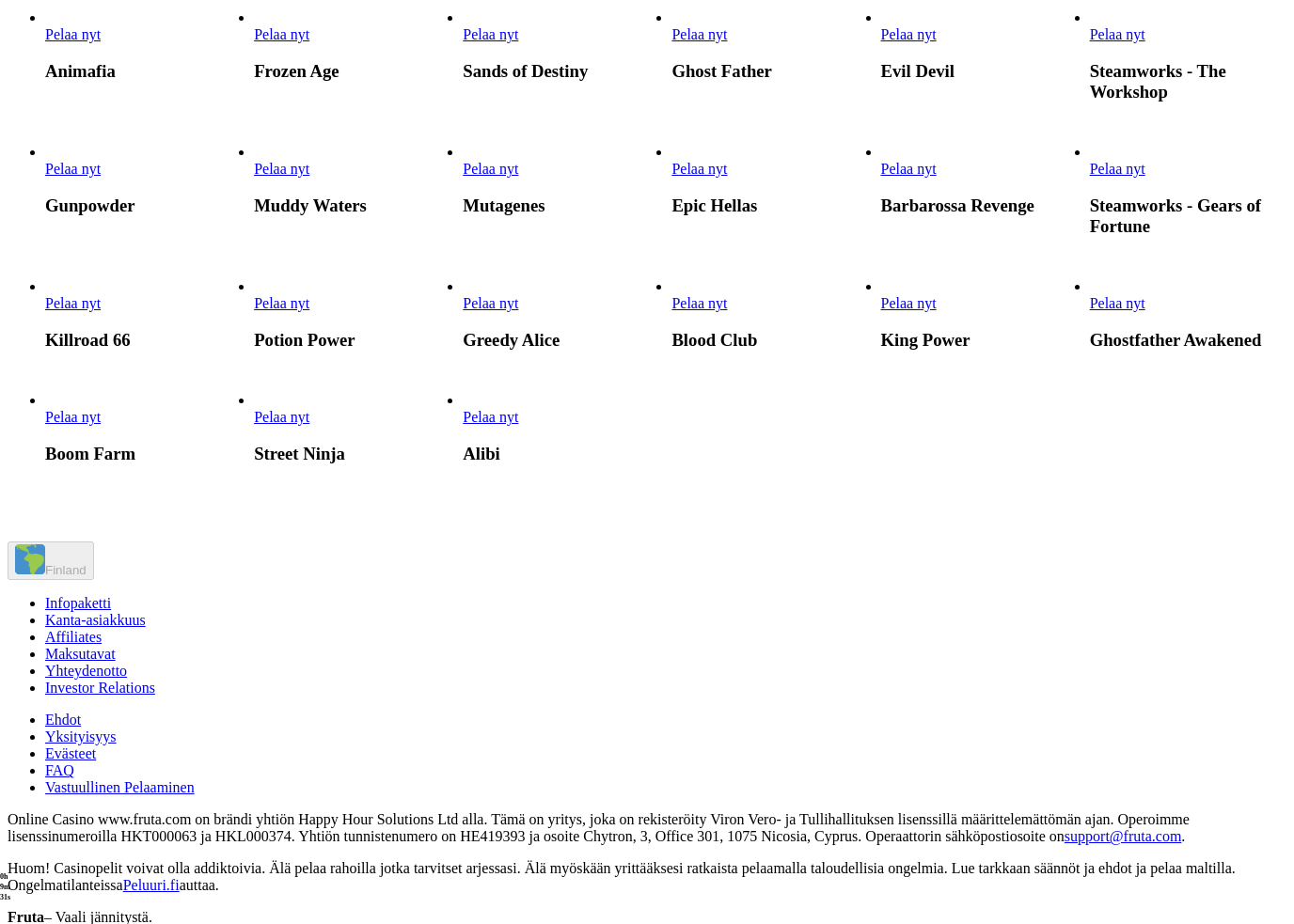 click on "Pelaa nyt" at bounding box center (1117, 168) 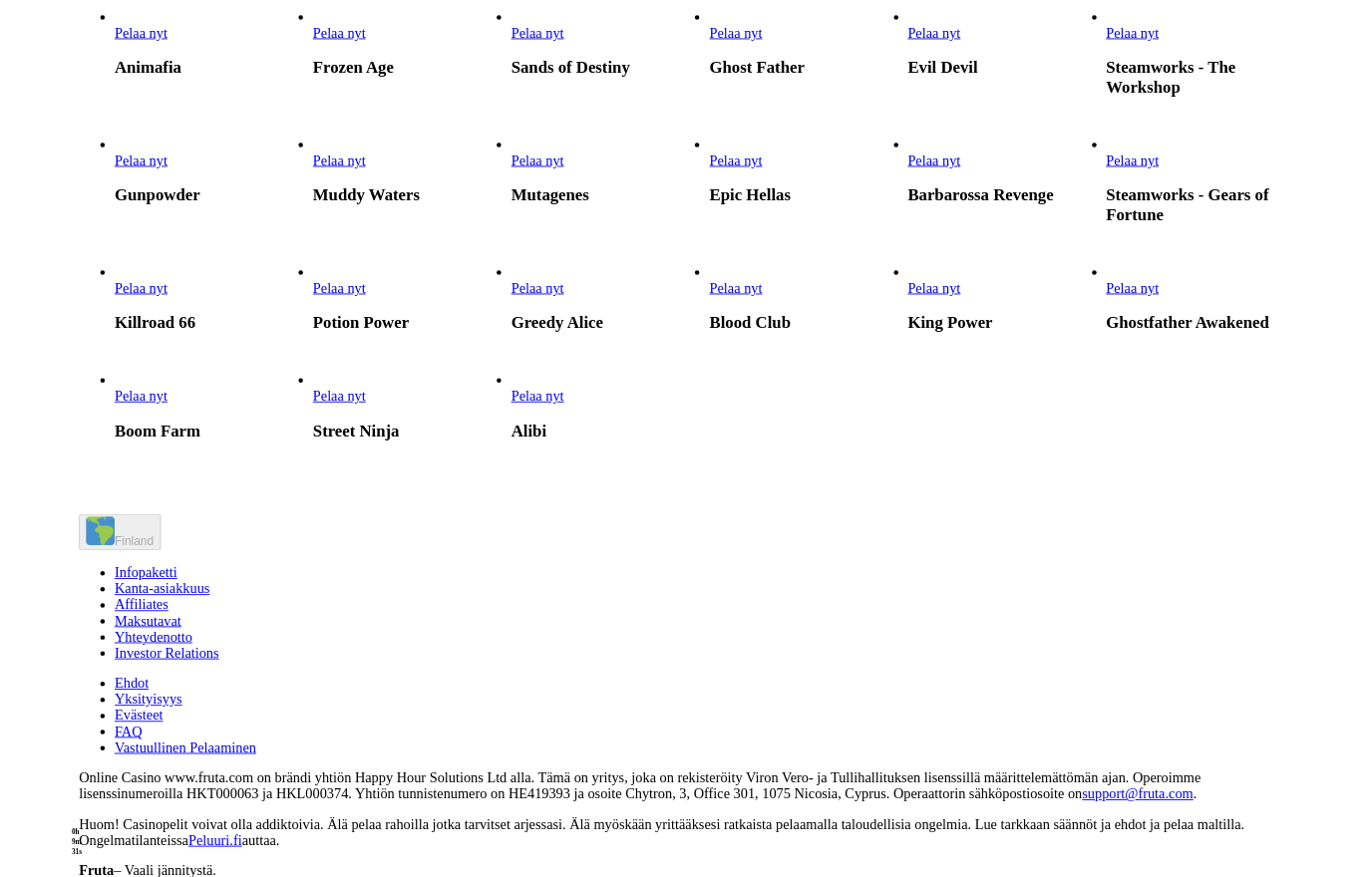 scroll, scrollTop: 0, scrollLeft: 0, axis: both 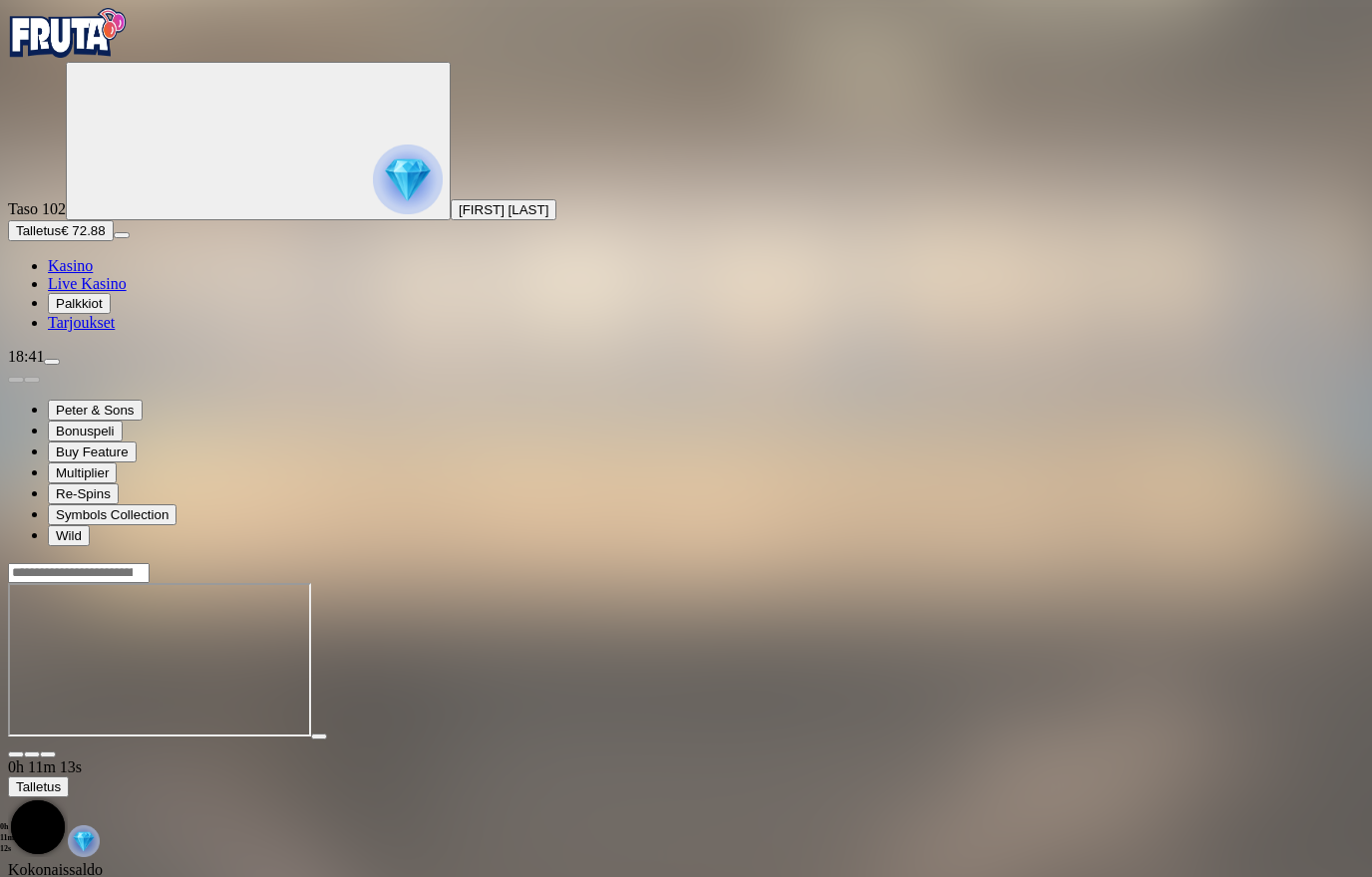 click at bounding box center (16, 754) 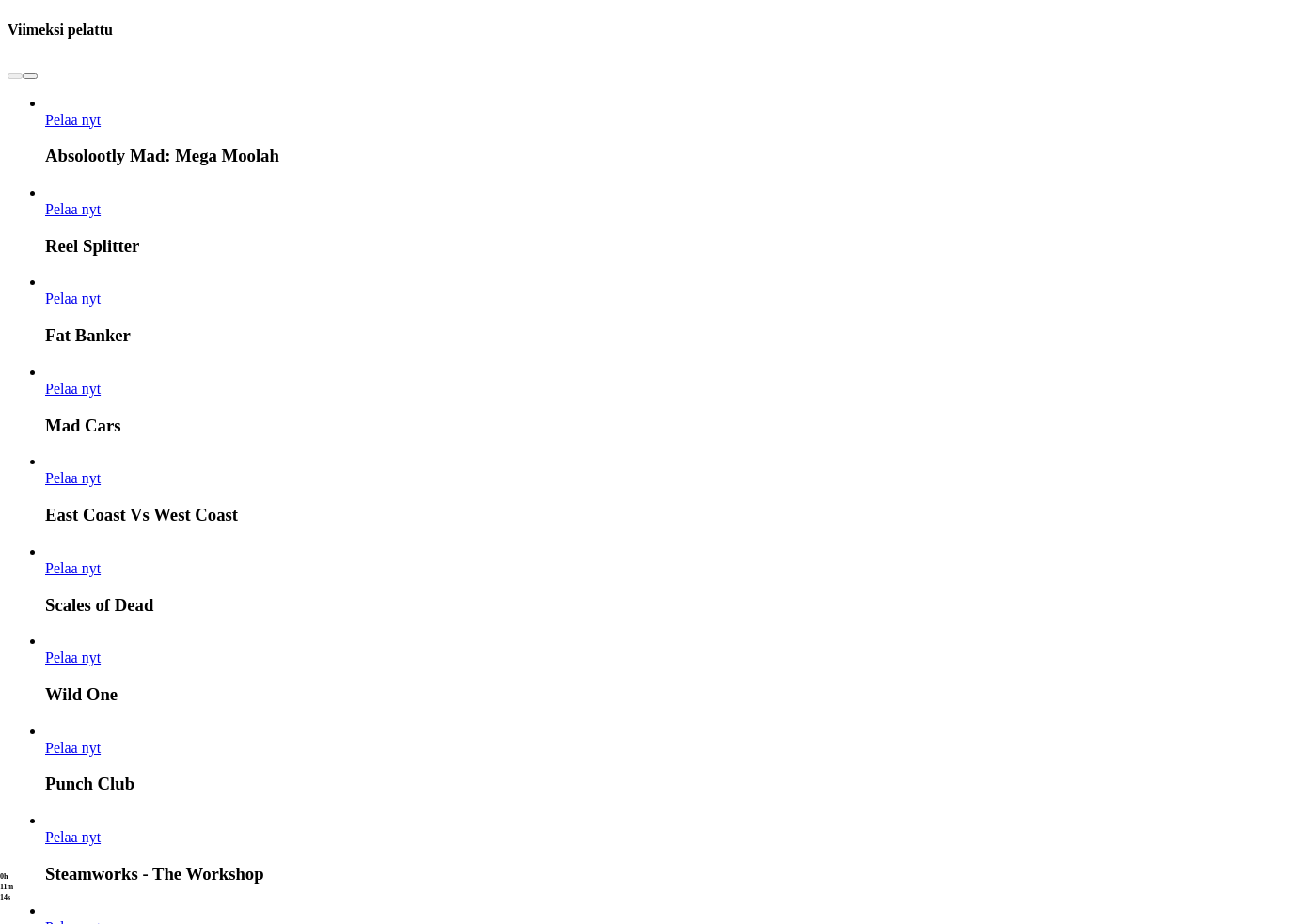 scroll, scrollTop: 963, scrollLeft: 0, axis: vertical 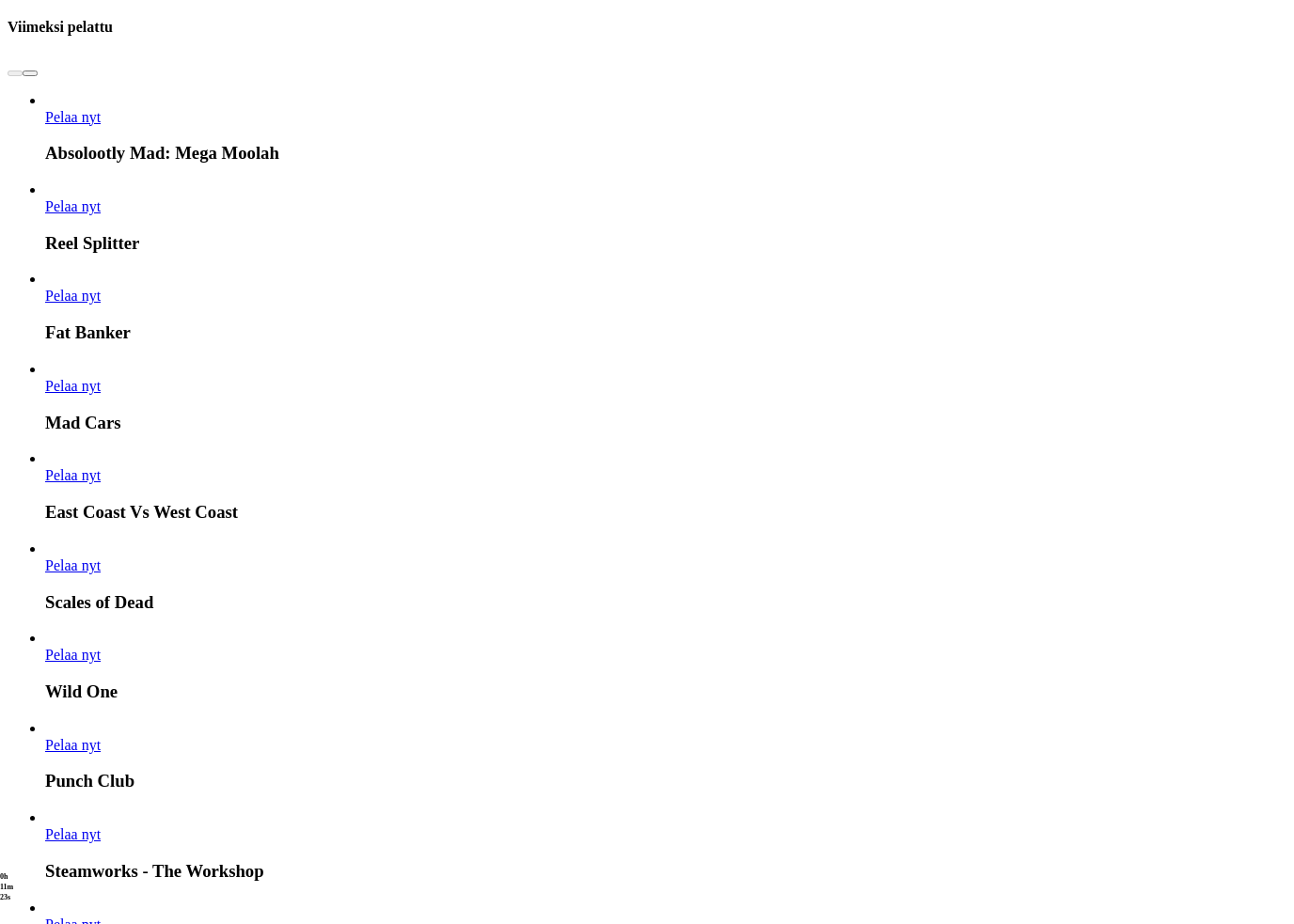 click at bounding box center [-702, 14044] 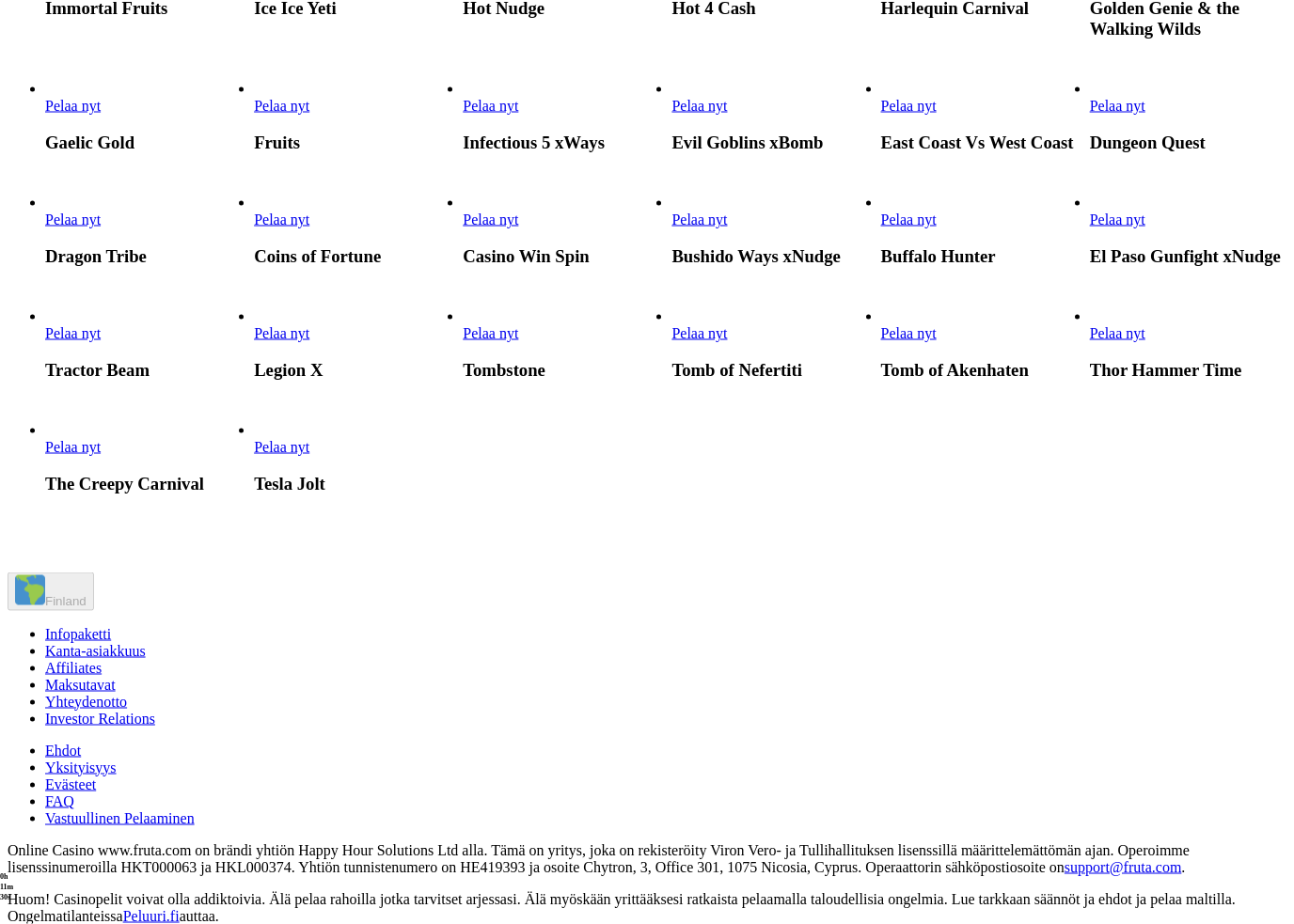 scroll, scrollTop: 1103, scrollLeft: 0, axis: vertical 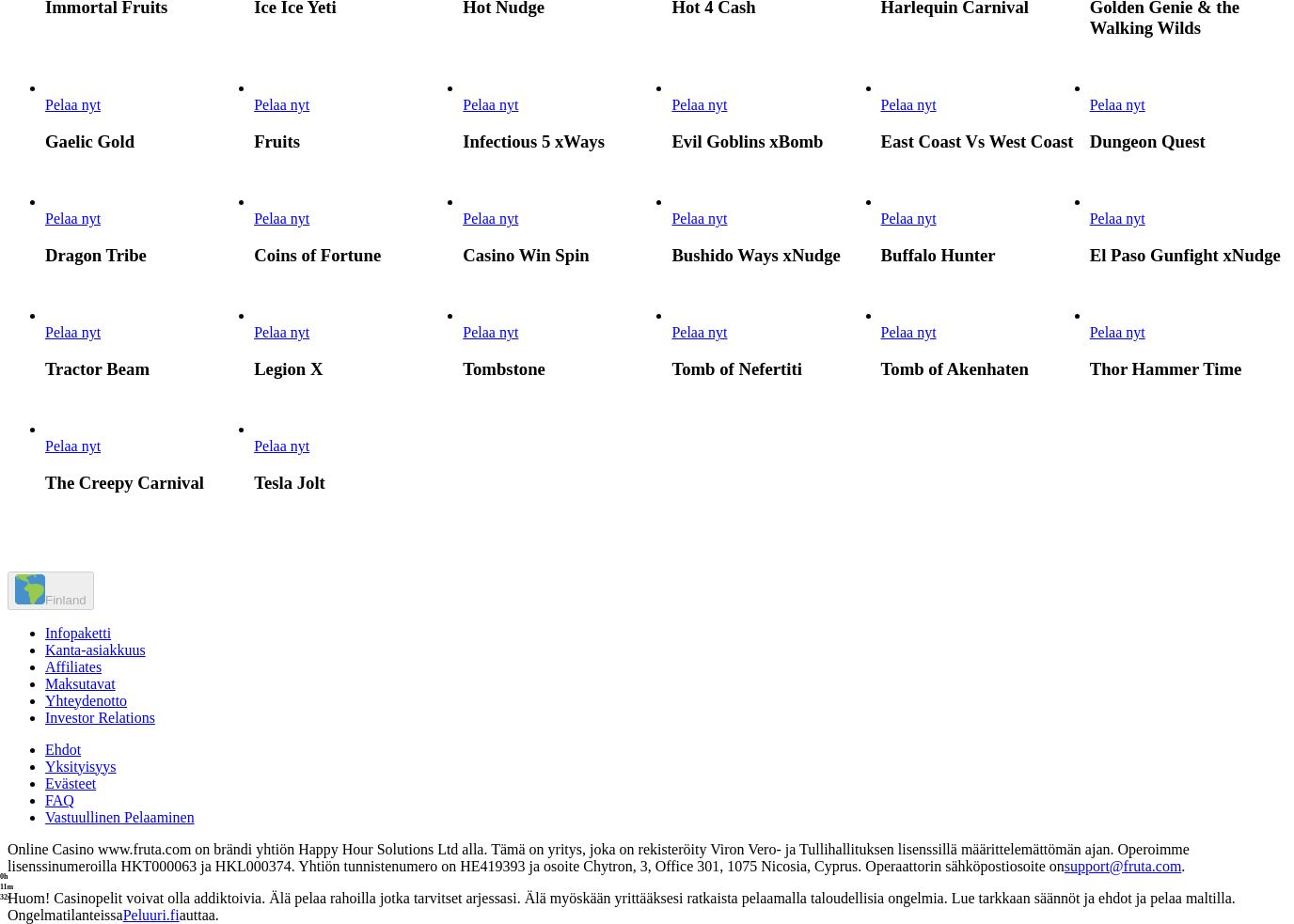 click at bounding box center (881, -21) 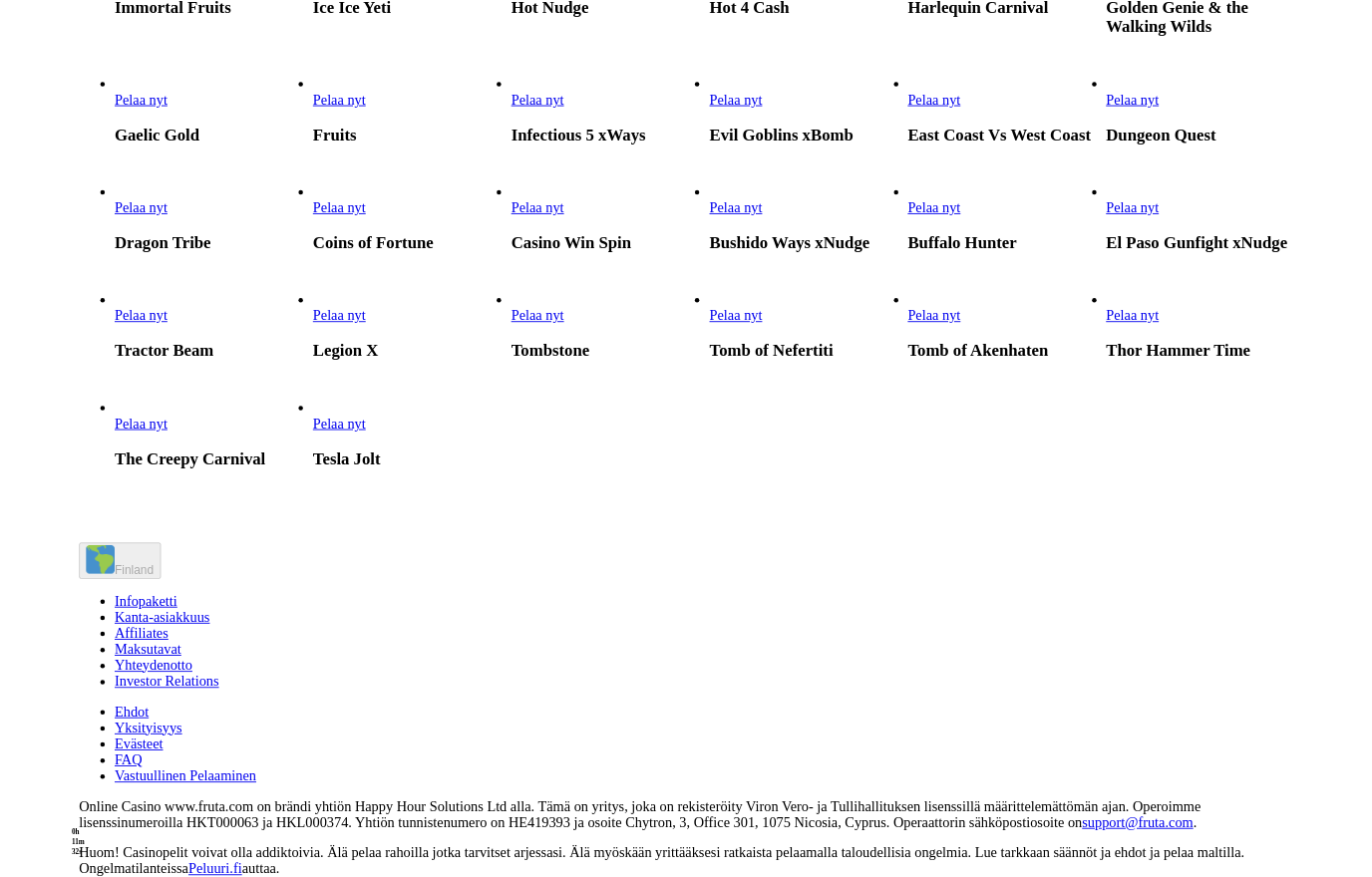 scroll, scrollTop: 0, scrollLeft: 0, axis: both 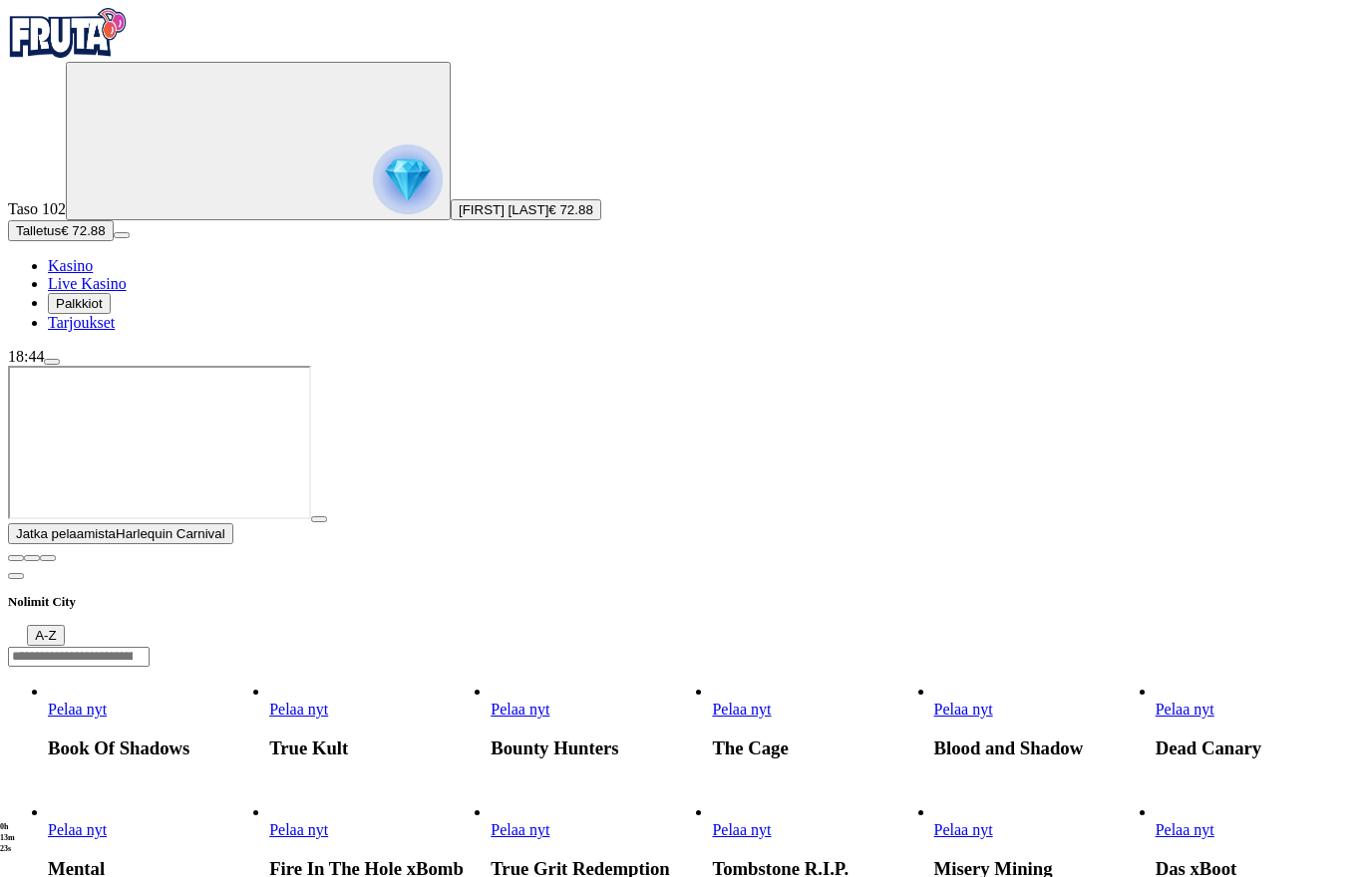 click at bounding box center (16, 558) 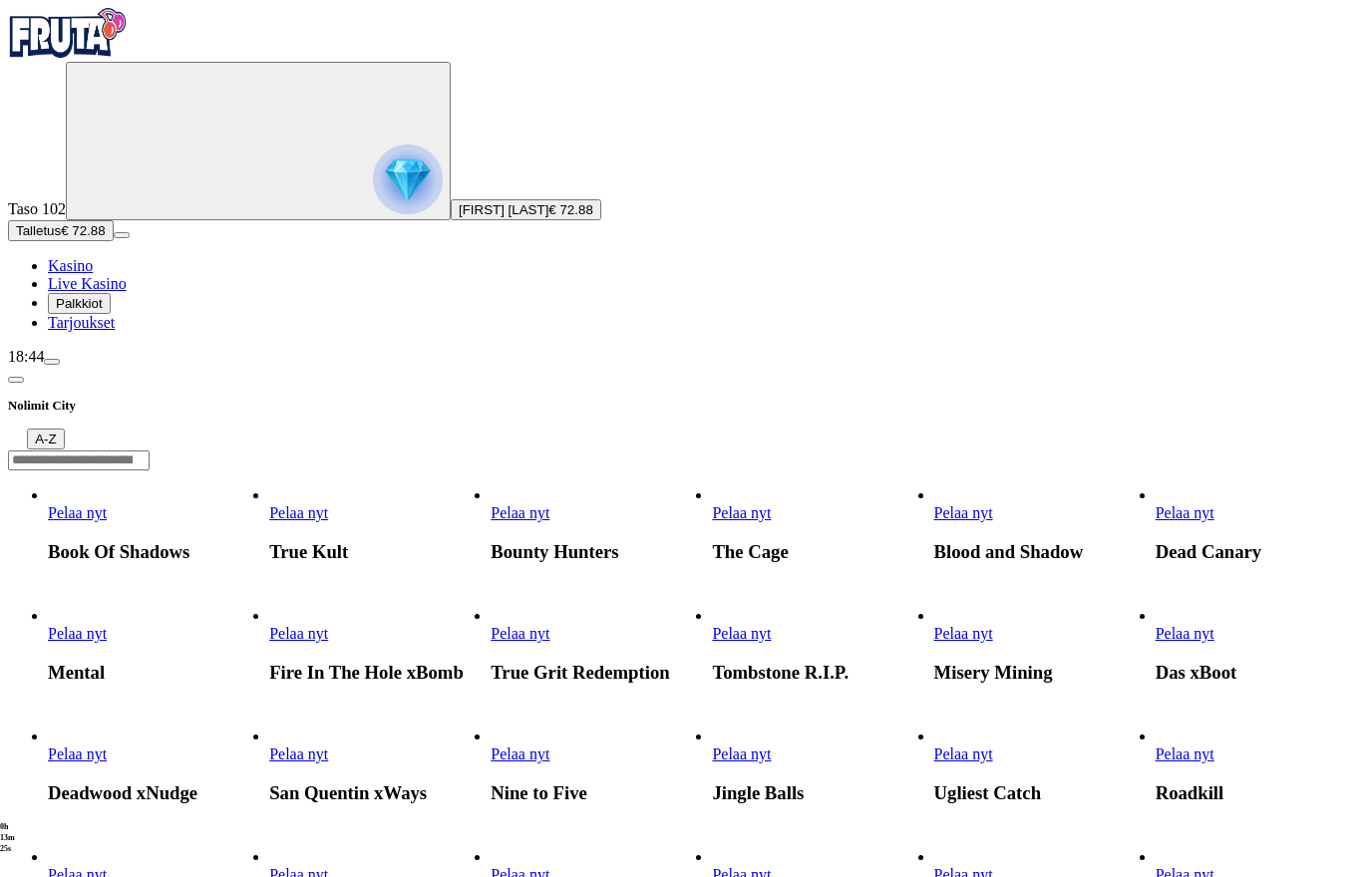 click on "Pelaa nyt" at bounding box center (963, 753) 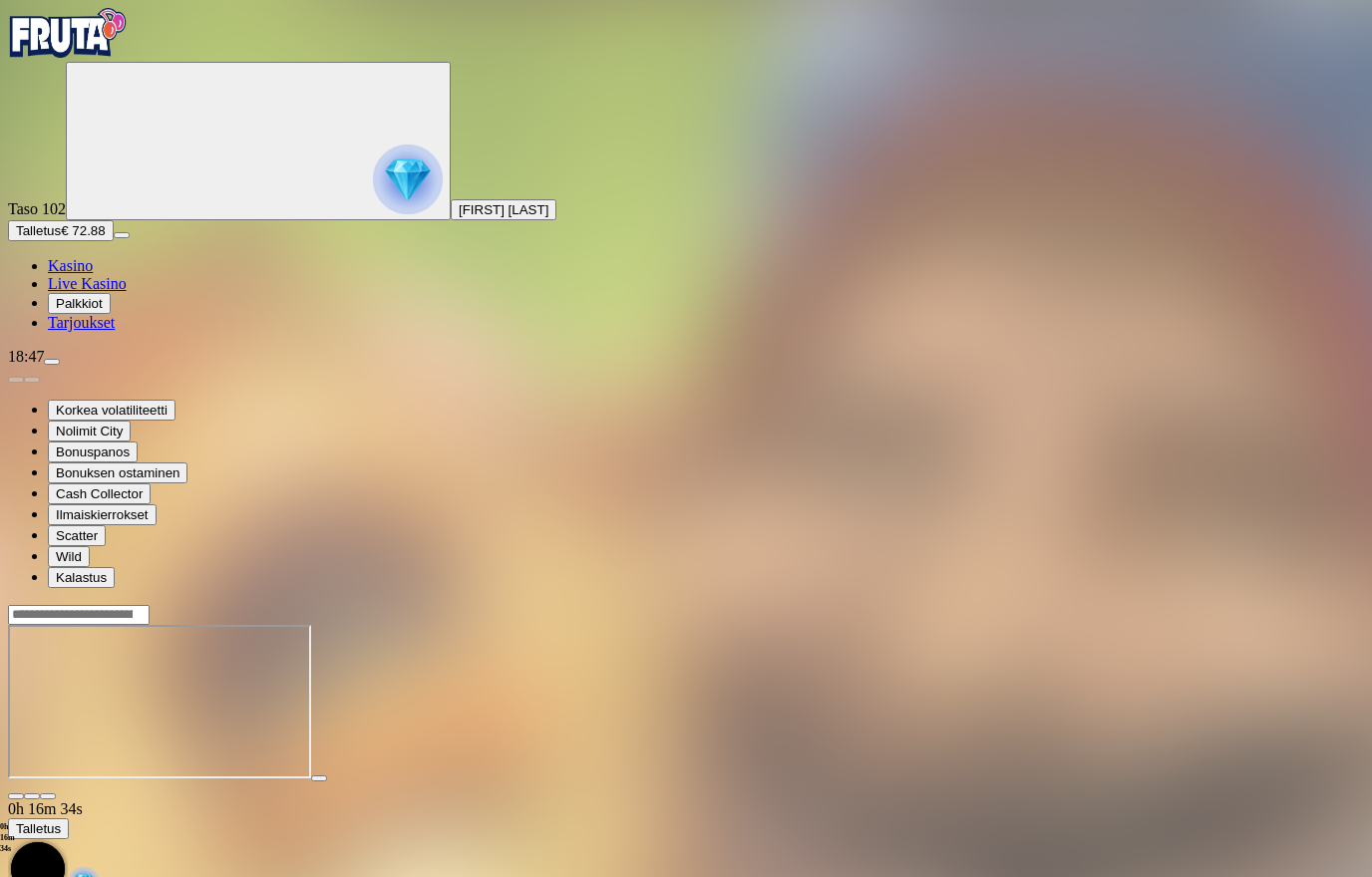 click at bounding box center [16, 796] 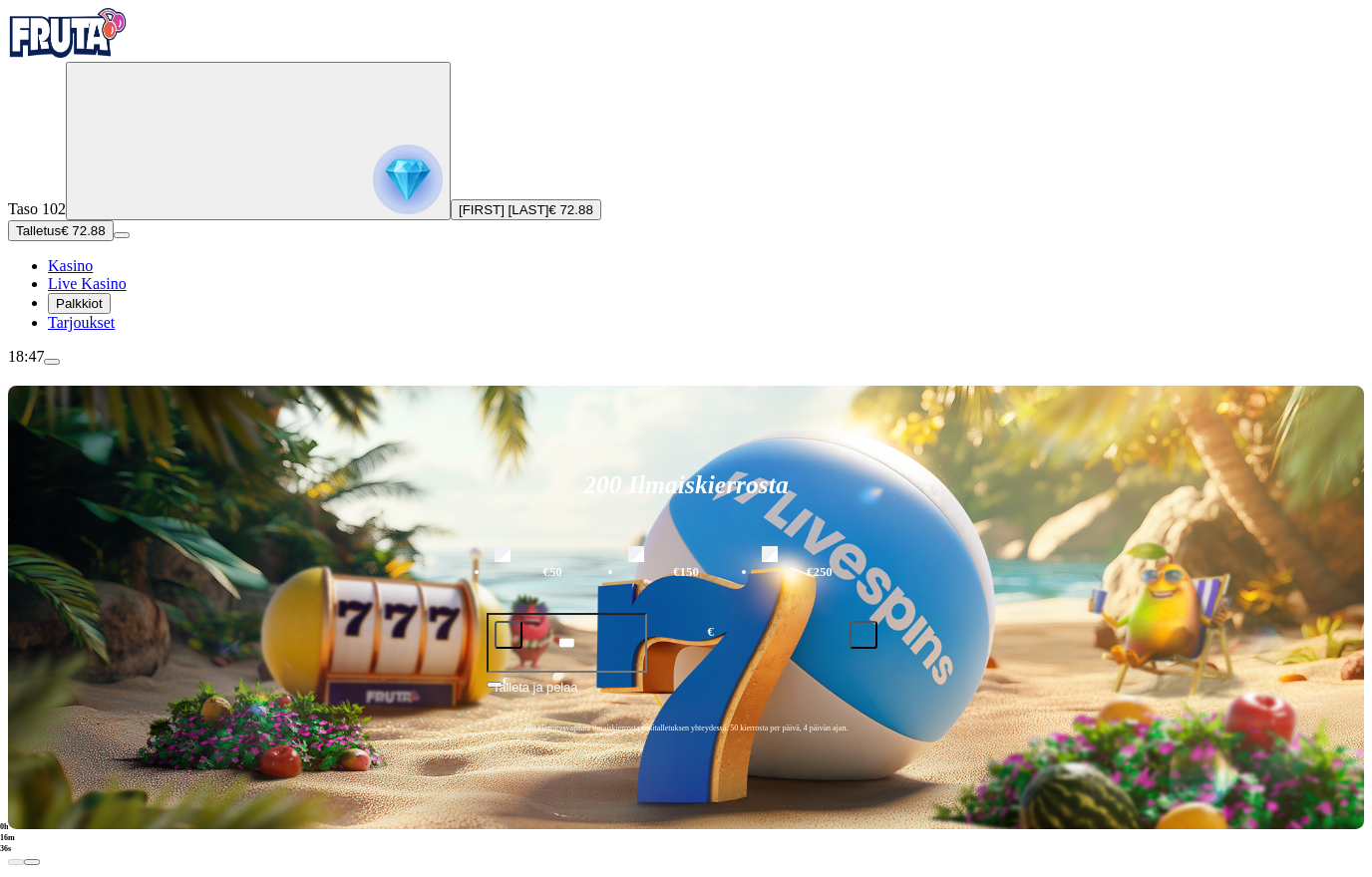 click at bounding box center (52, 362) 